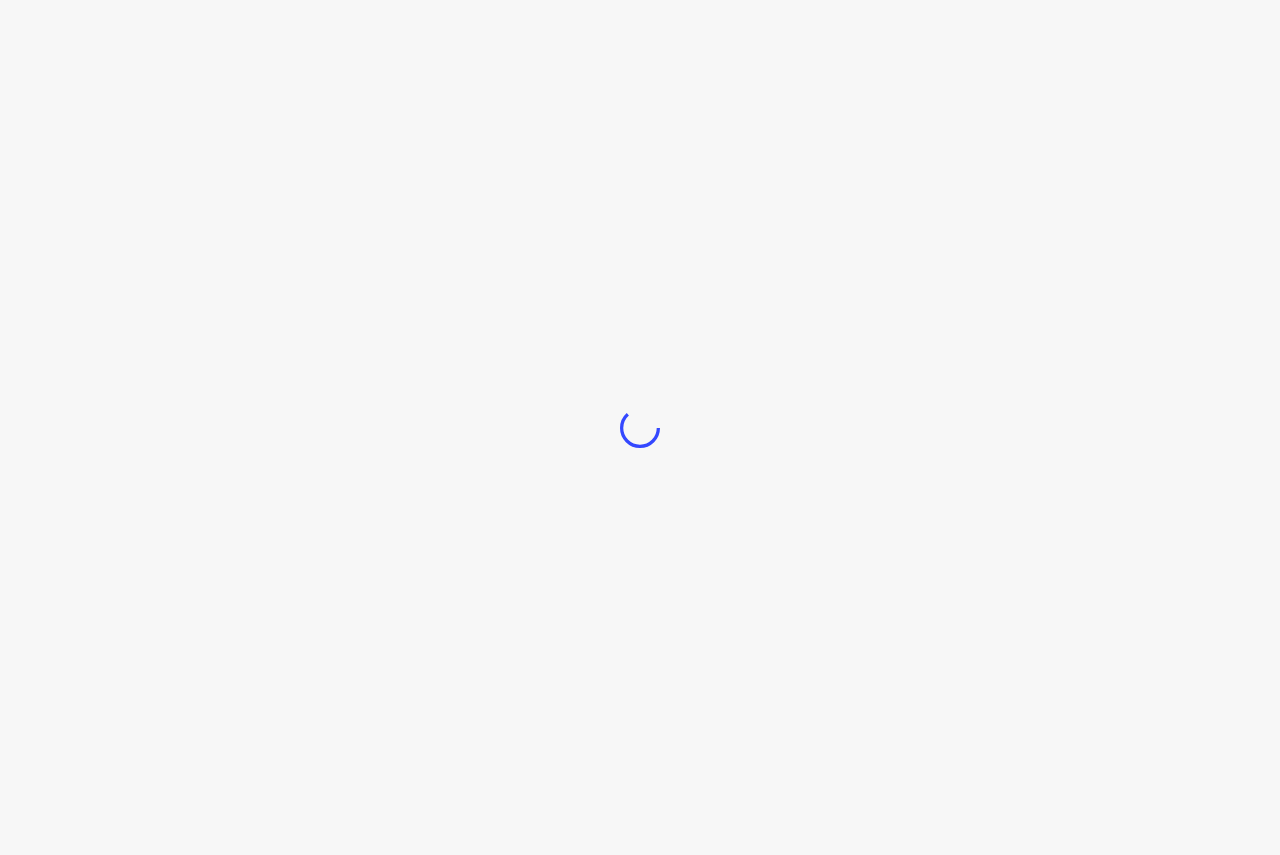 scroll, scrollTop: 0, scrollLeft: 0, axis: both 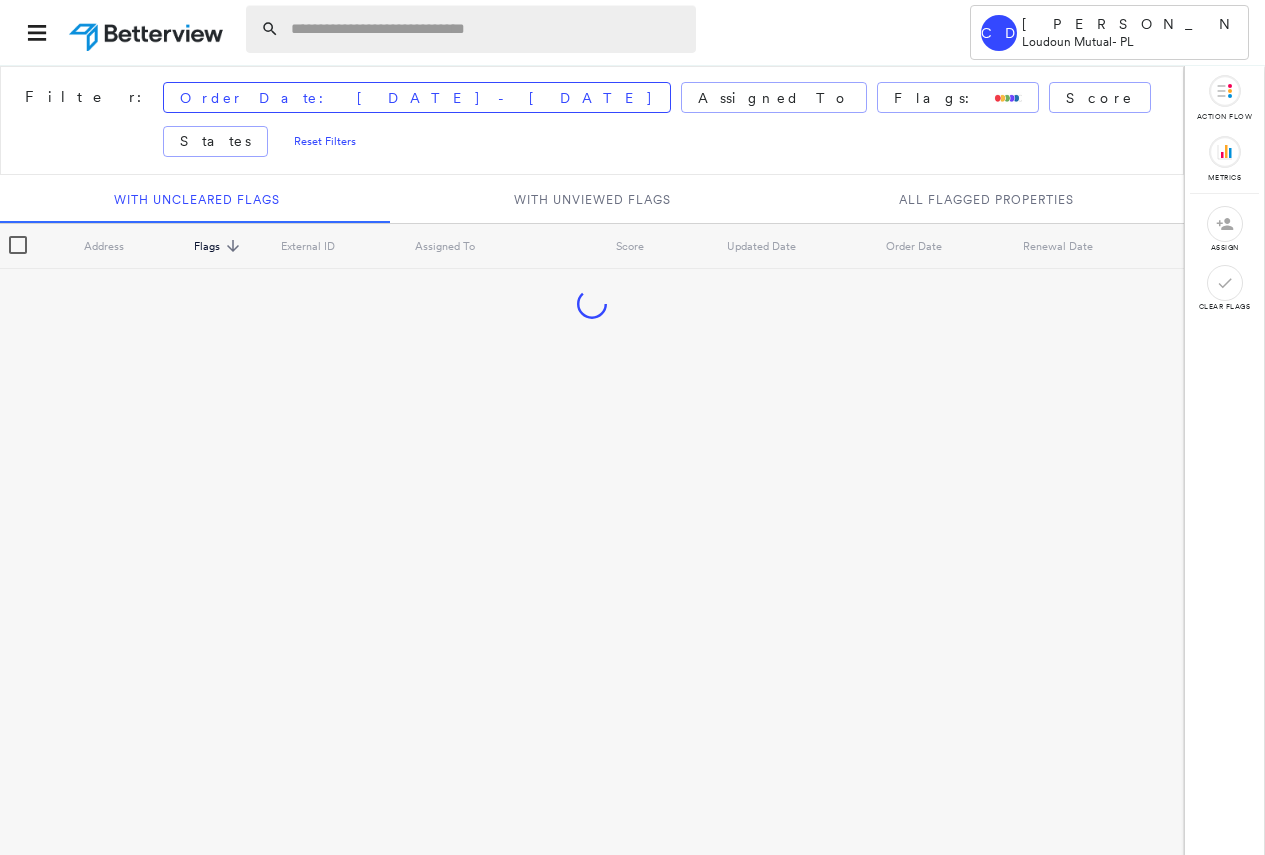 click at bounding box center [487, 29] 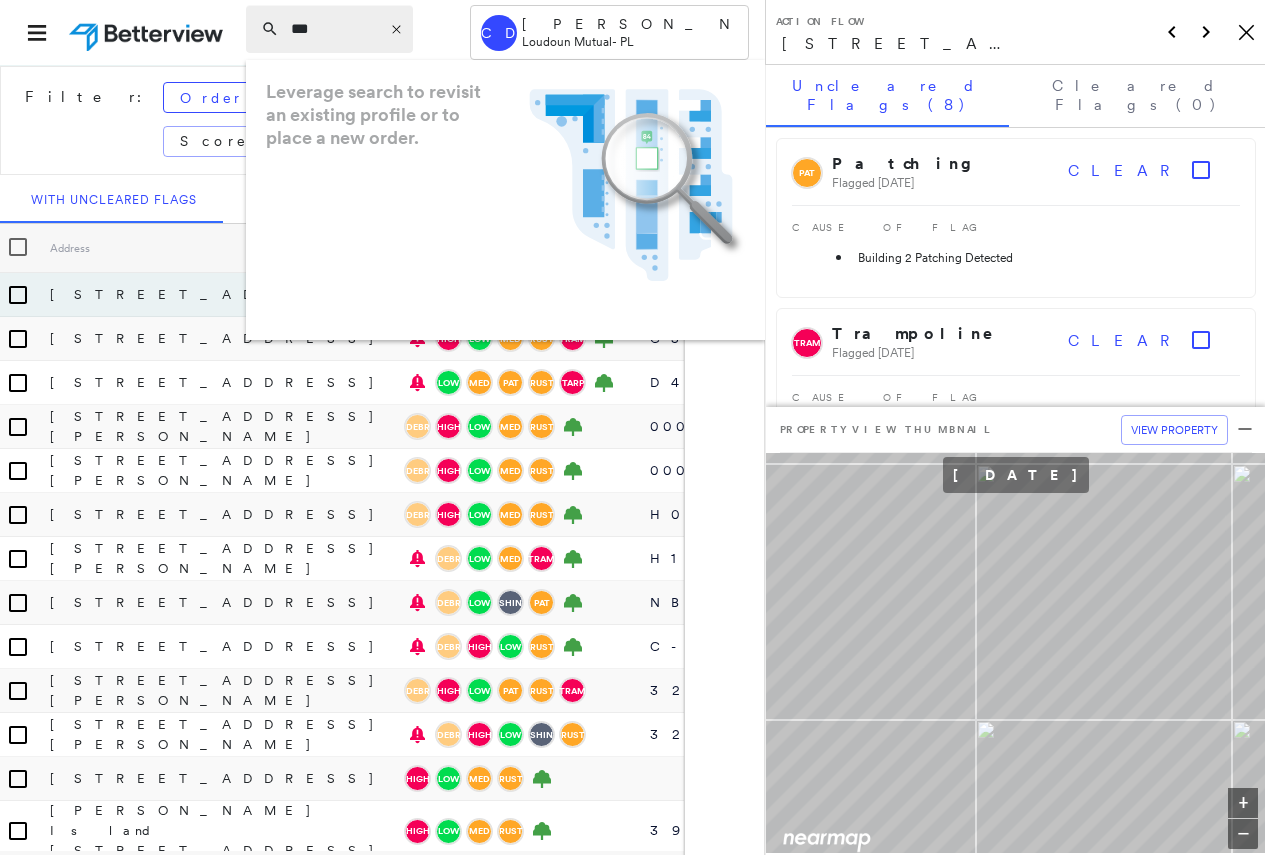 click on "***" at bounding box center (335, 29) 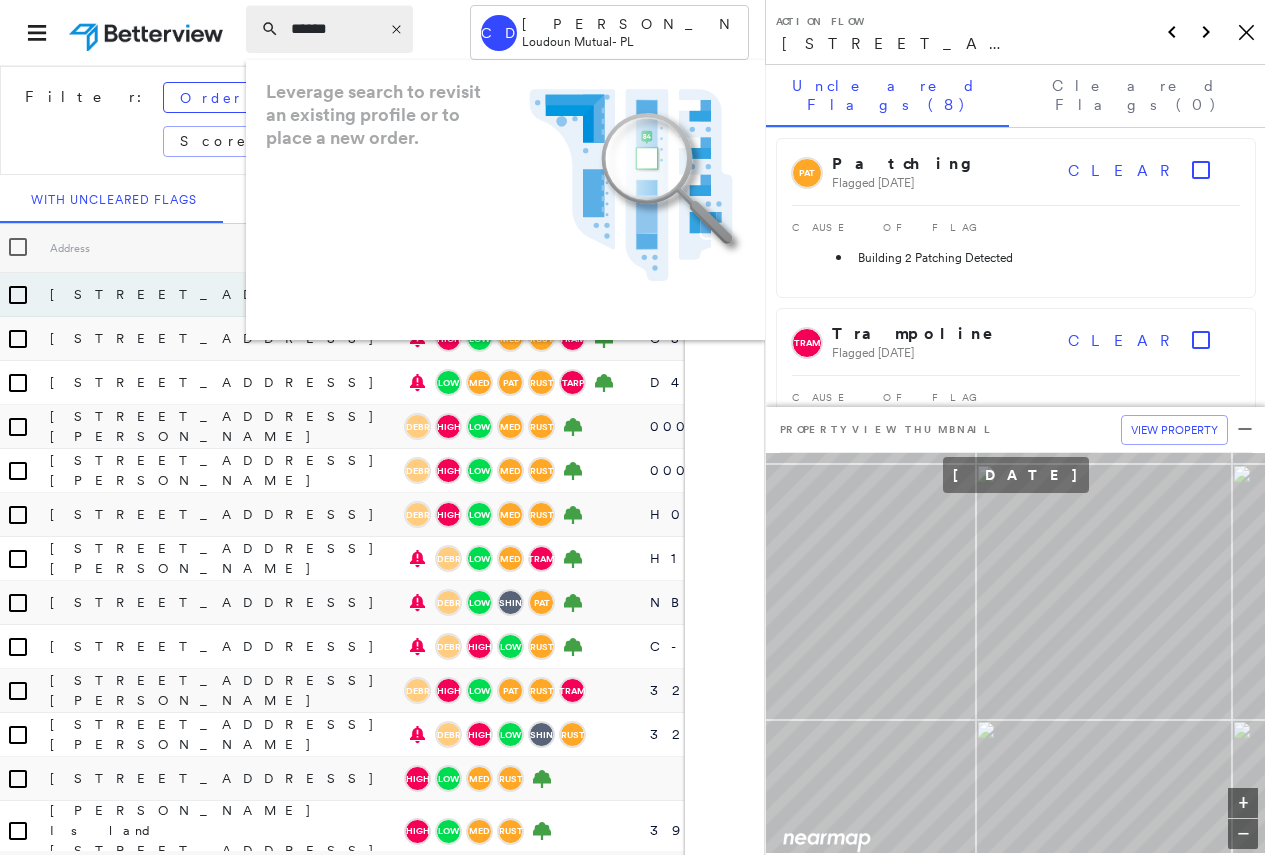 type on "******" 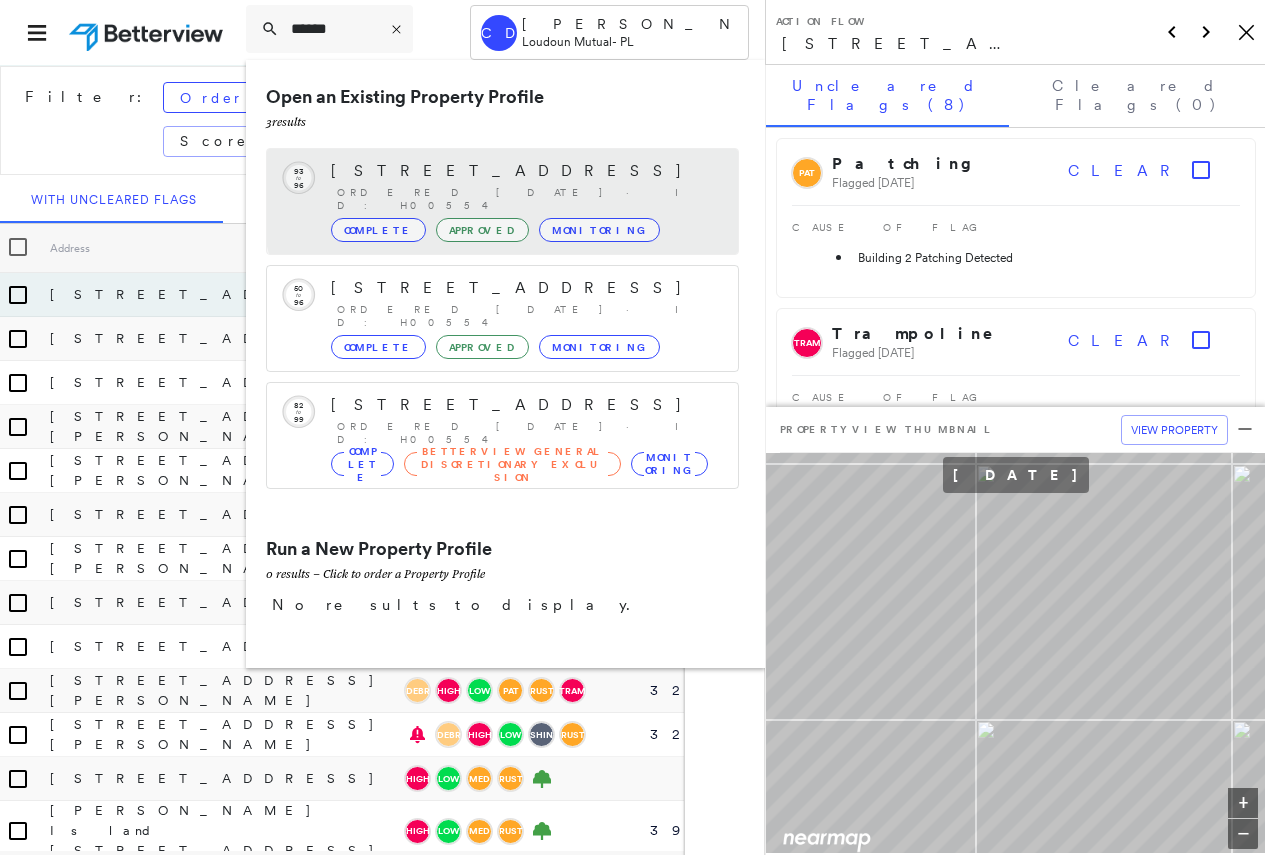 click on "34163 Indiantown Road, Locust Grove, VA 22508" at bounding box center (524, 171) 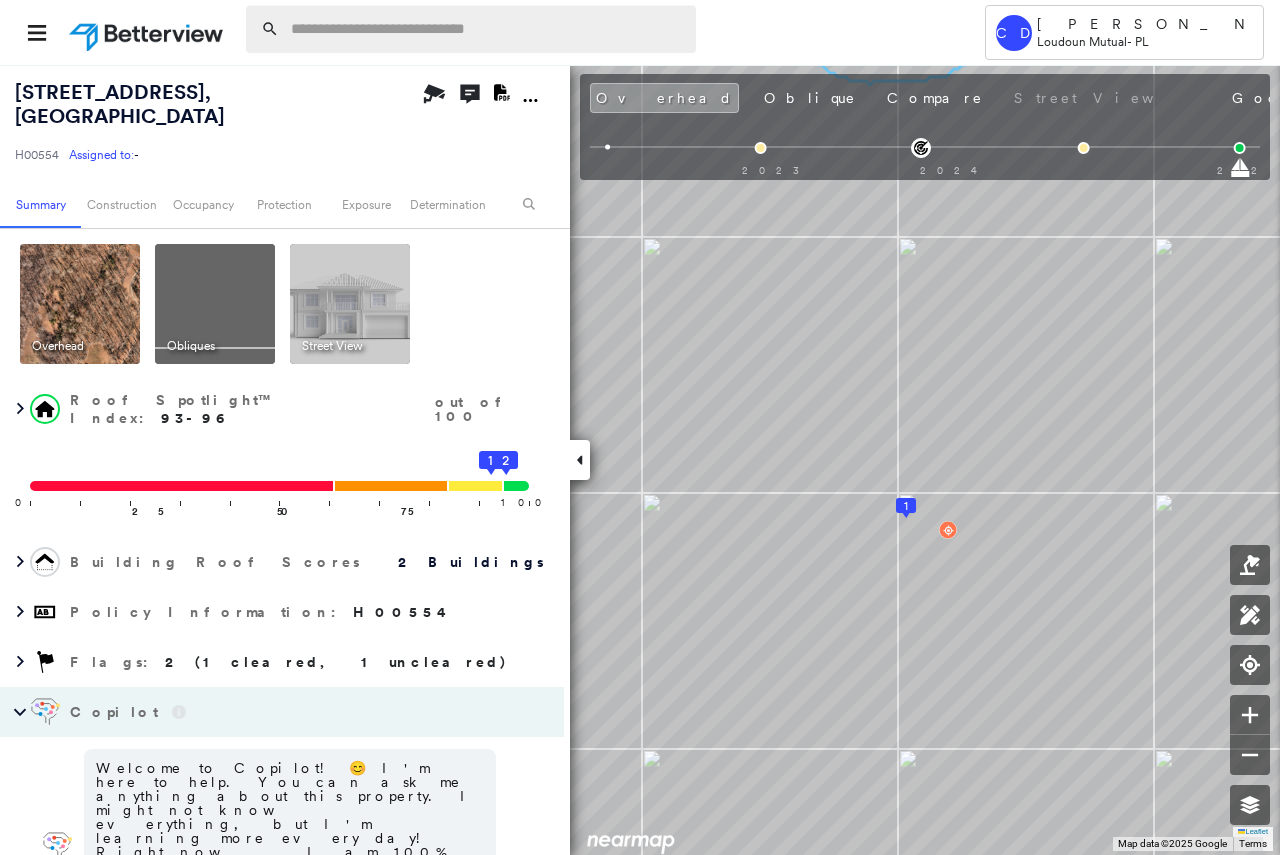 click at bounding box center (487, 29) 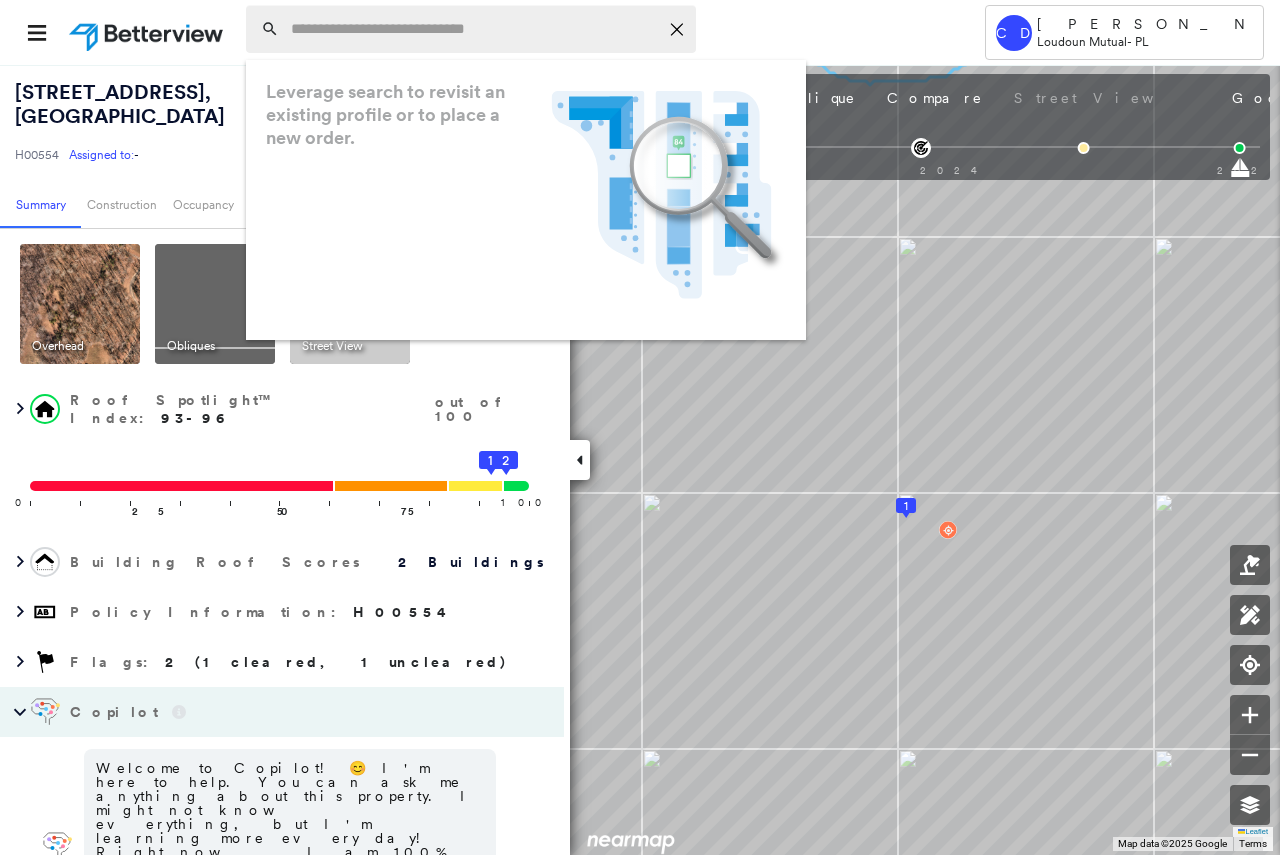 click at bounding box center (474, 29) 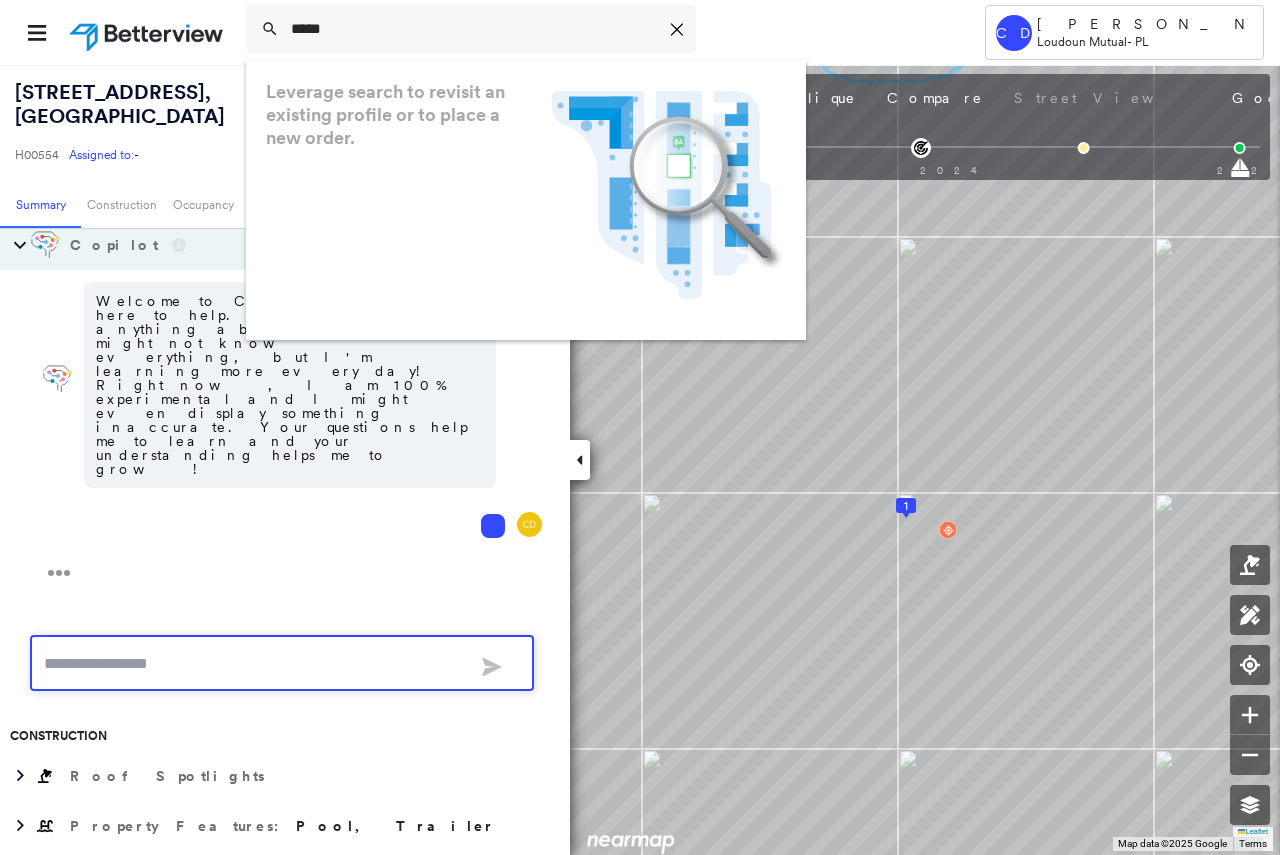 scroll, scrollTop: 473, scrollLeft: 0, axis: vertical 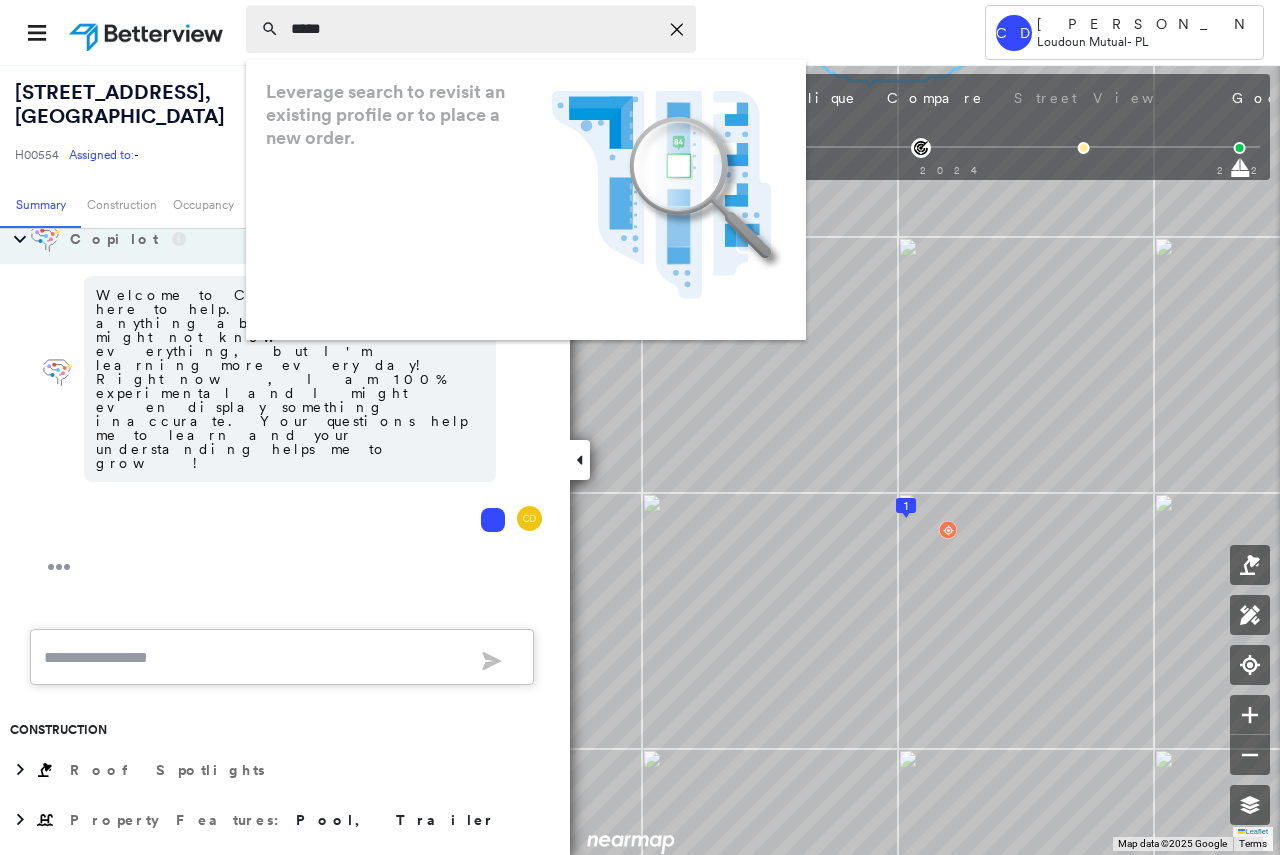 click on "*****" at bounding box center (474, 29) 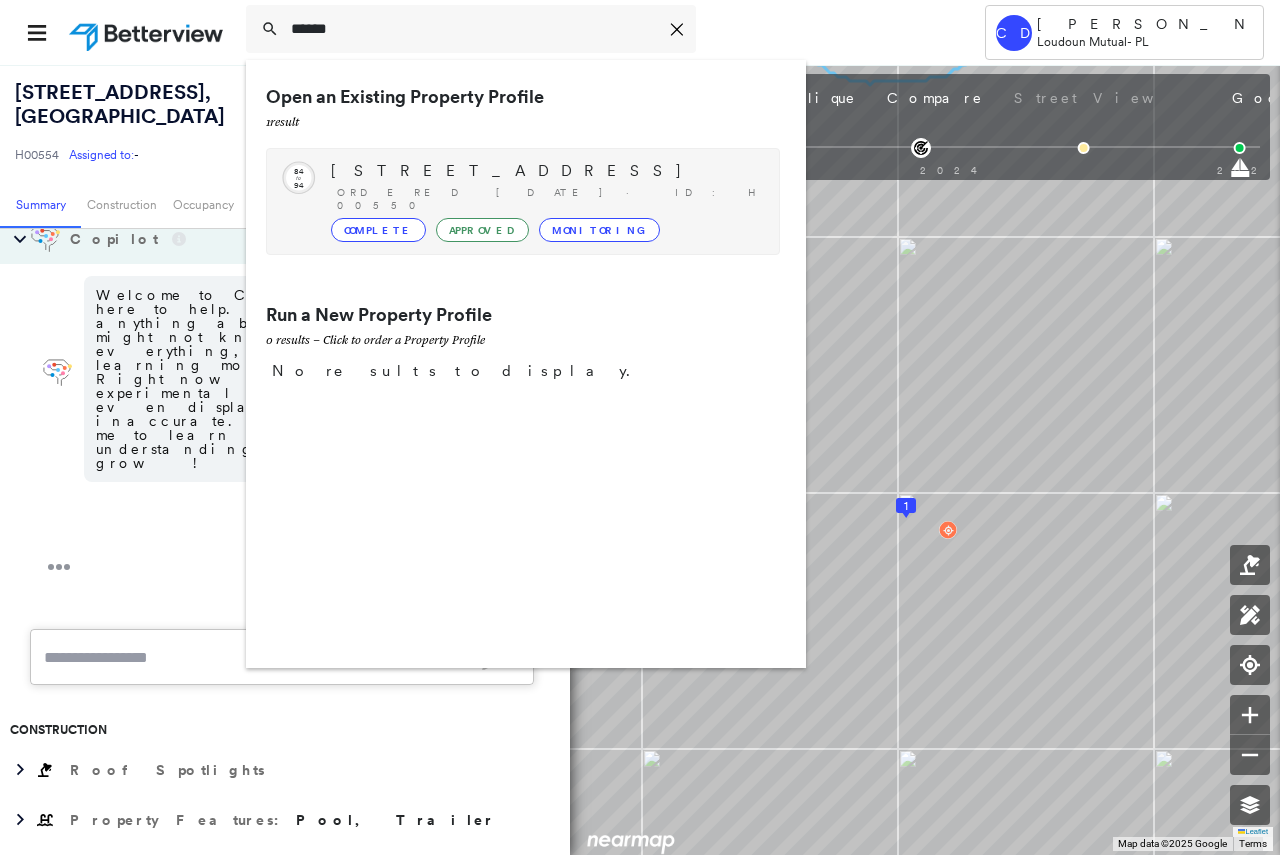 type on "******" 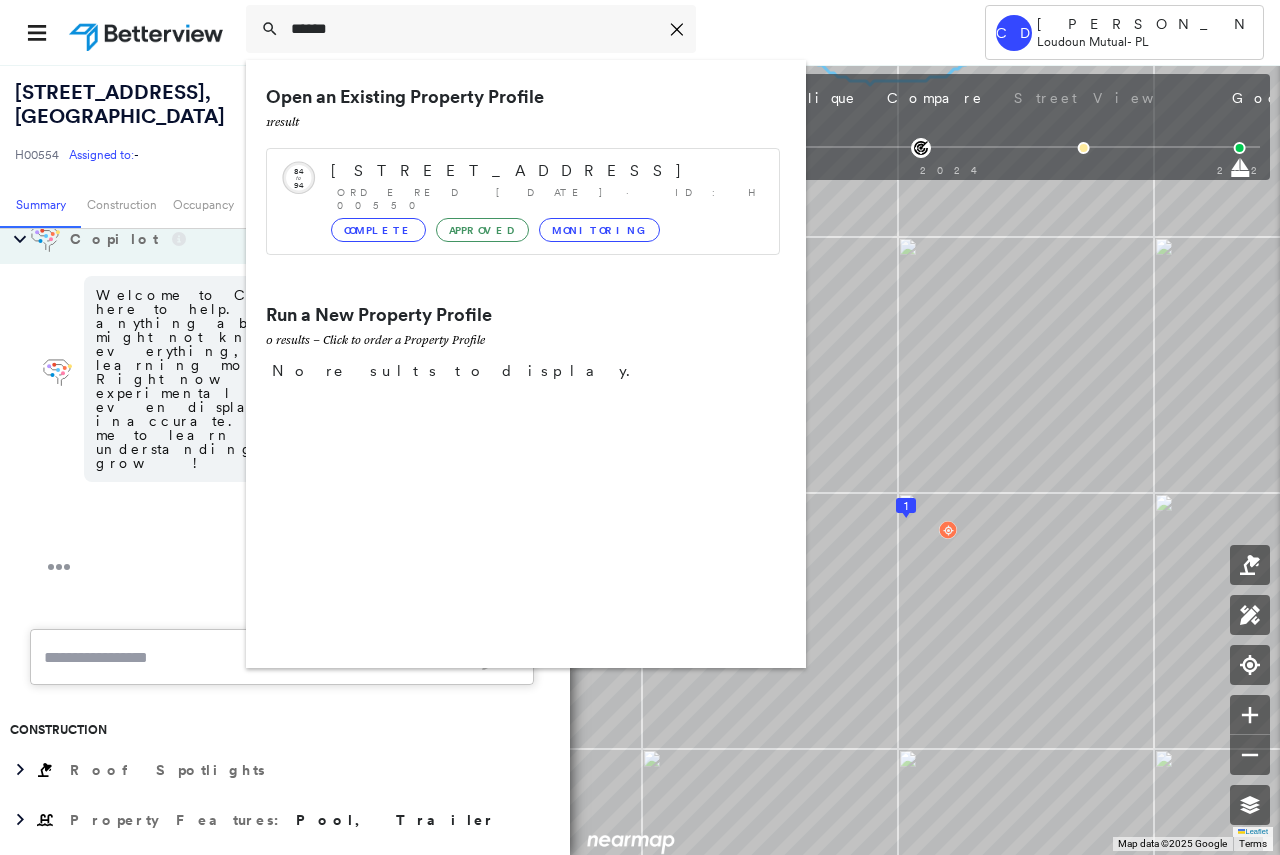 click on "Circled Text Icon 84 to 94 27344 Miracle Way, Unionville, VA 22567 Ordered 09/13/23 · ID: H00550 Complete Approved Monitoring" at bounding box center (523, 201) 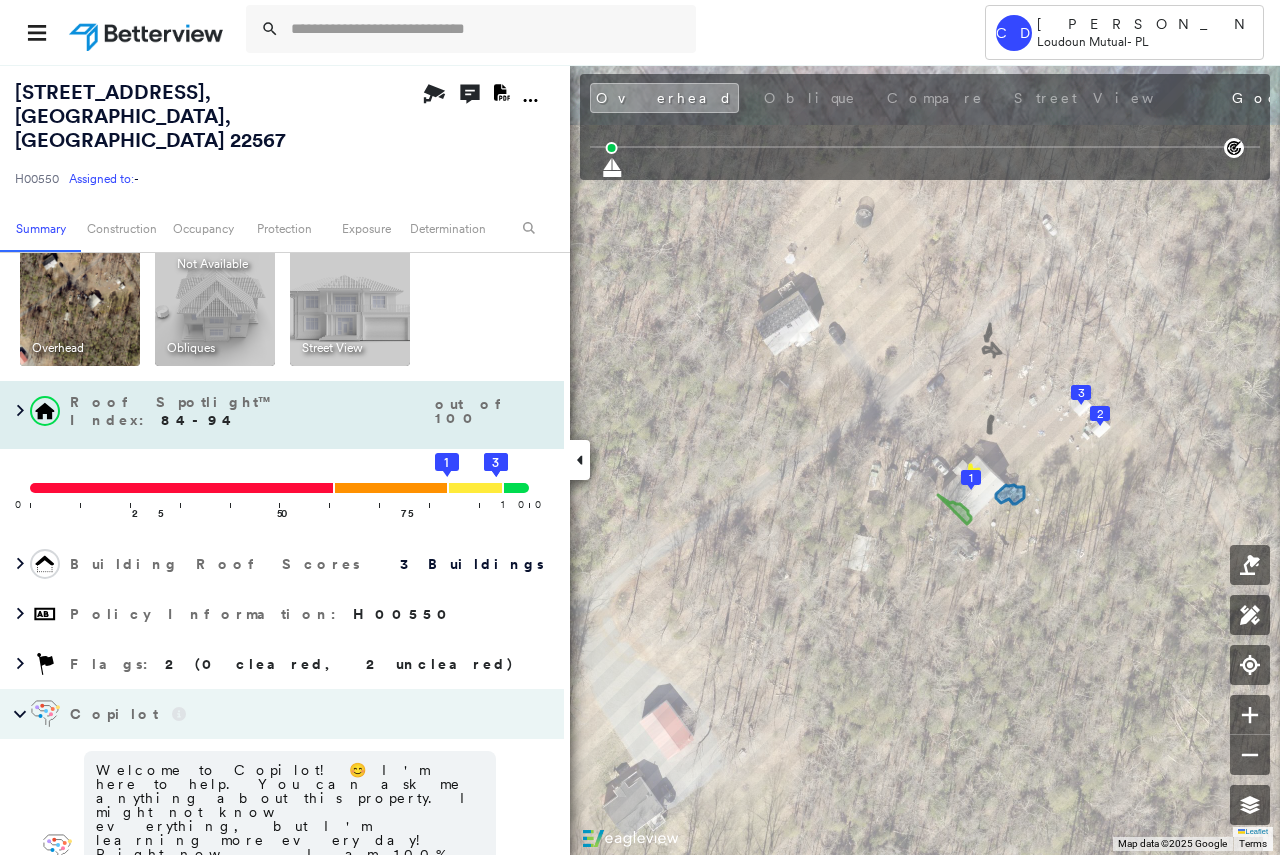 scroll, scrollTop: 0, scrollLeft: 0, axis: both 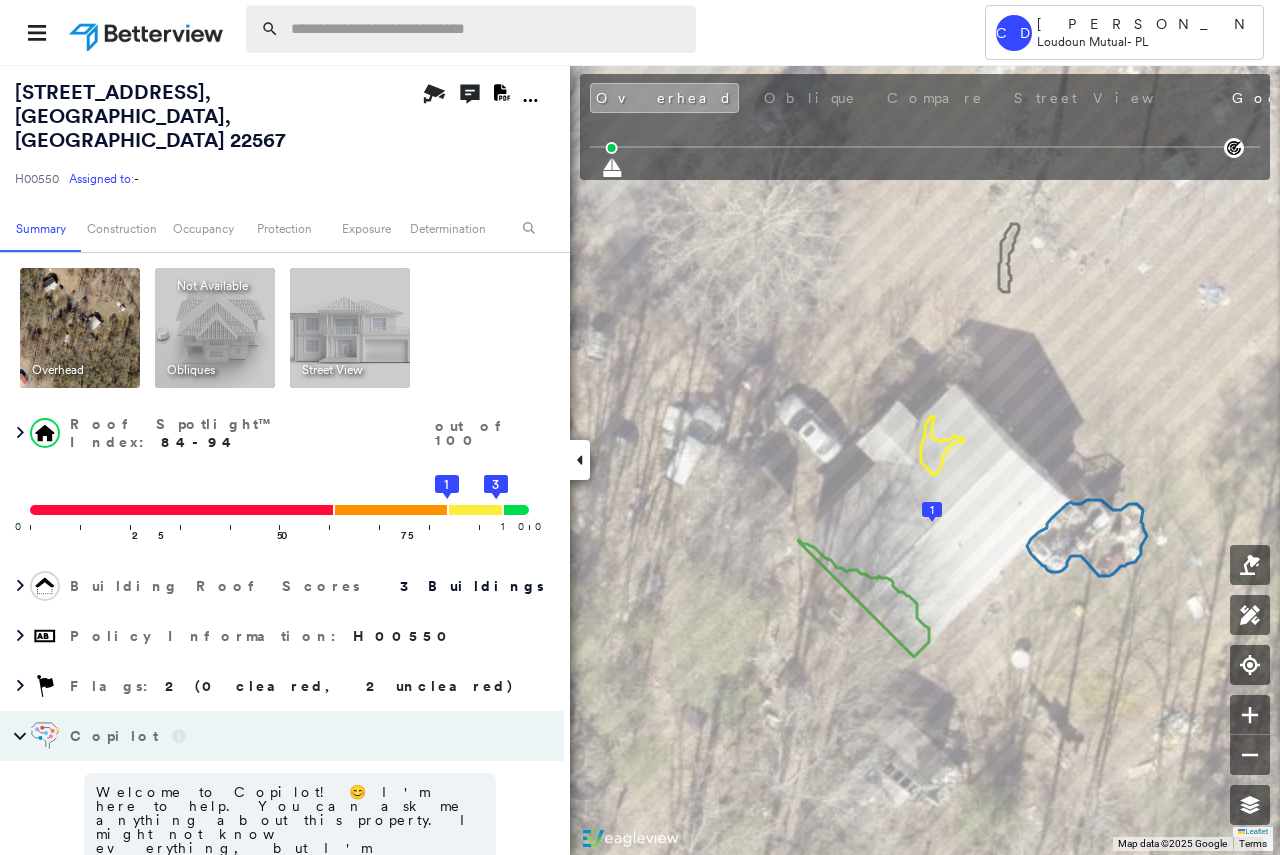 drag, startPoint x: 441, startPoint y: 17, endPoint x: 458, endPoint y: 13, distance: 17.464249 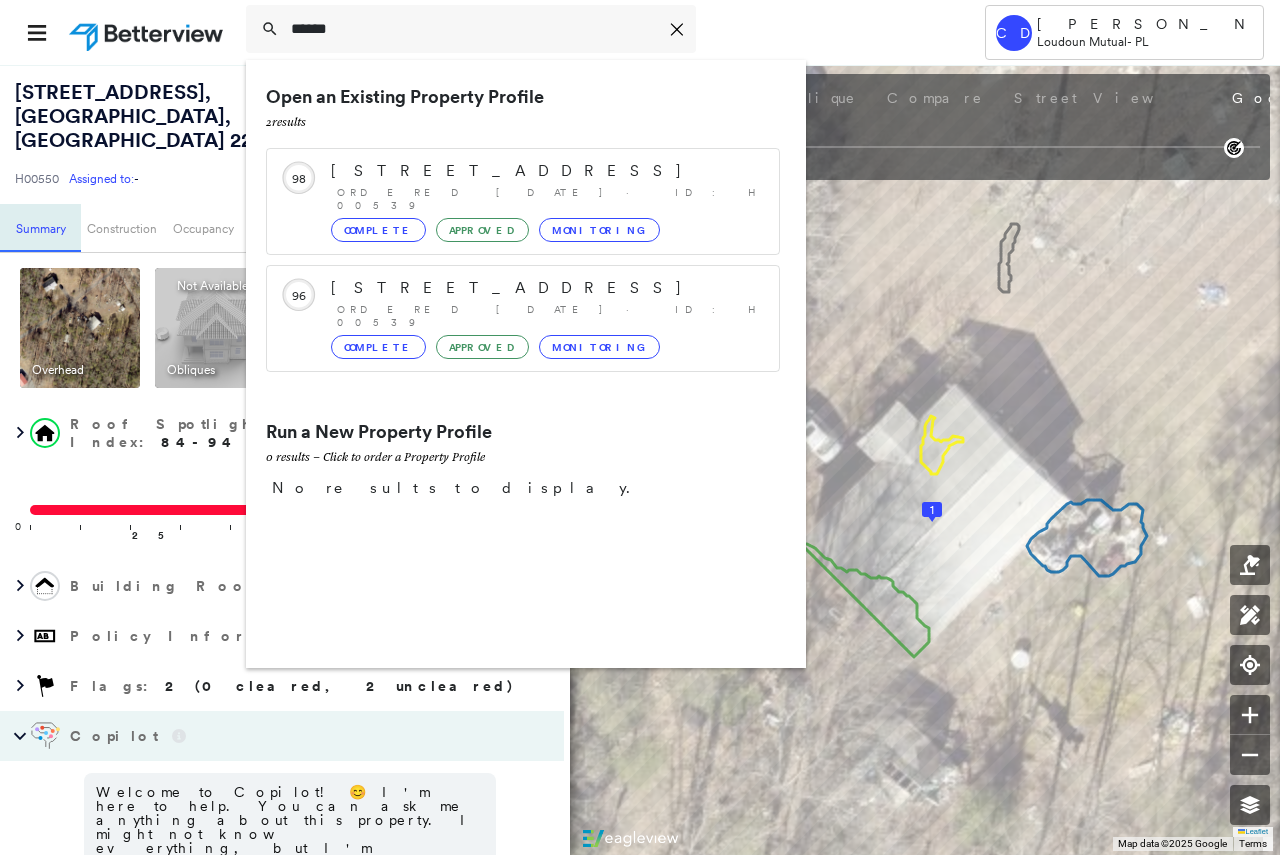 type on "******" 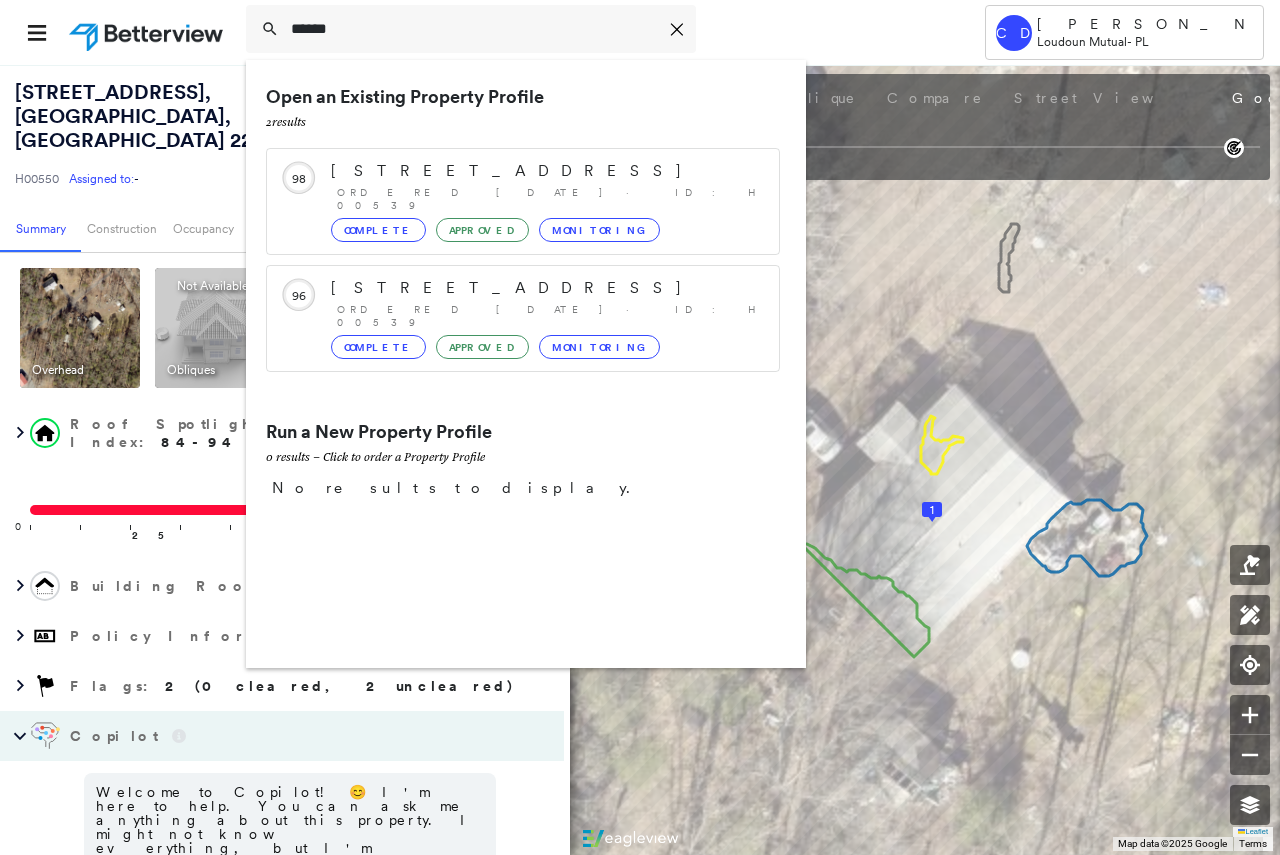drag, startPoint x: 357, startPoint y: 26, endPoint x: 171, endPoint y: 20, distance: 186.09676 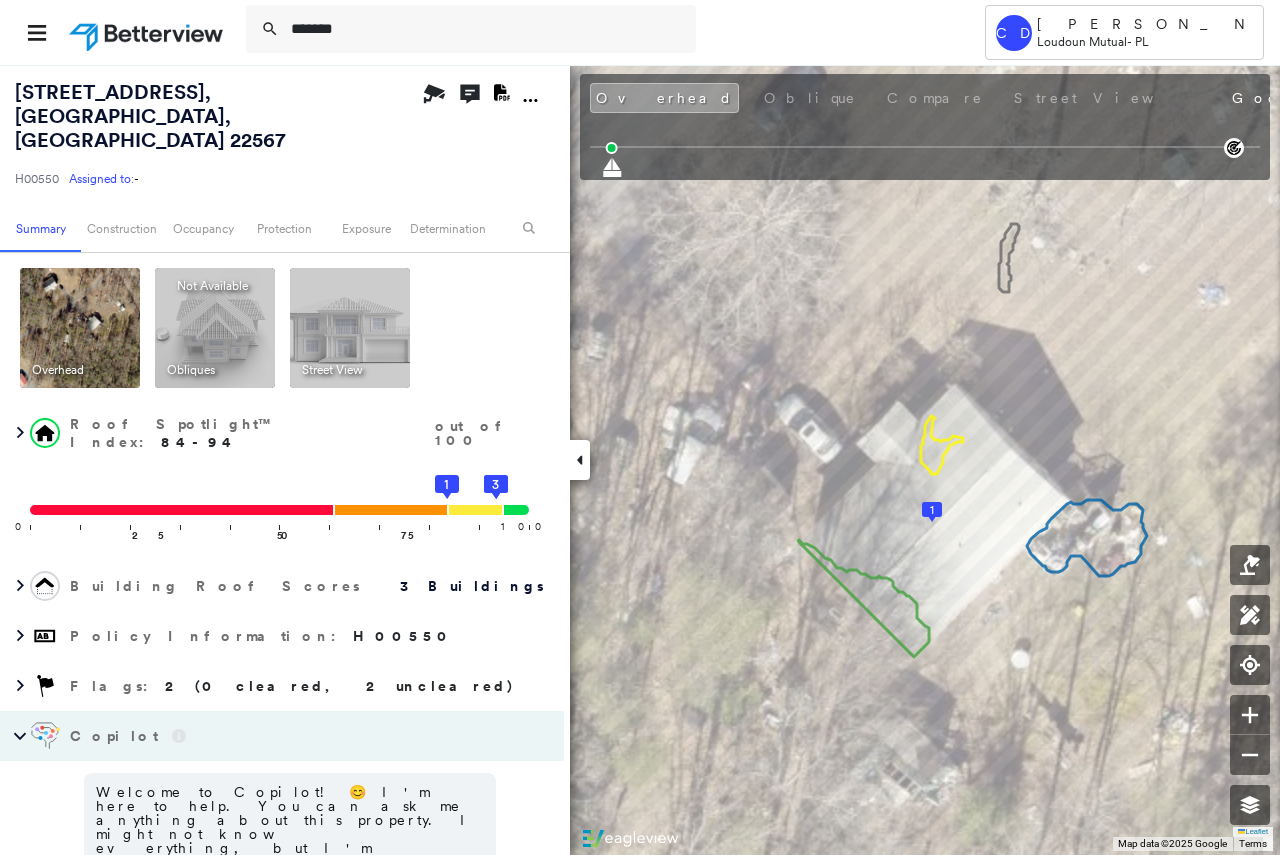 type on "*******" 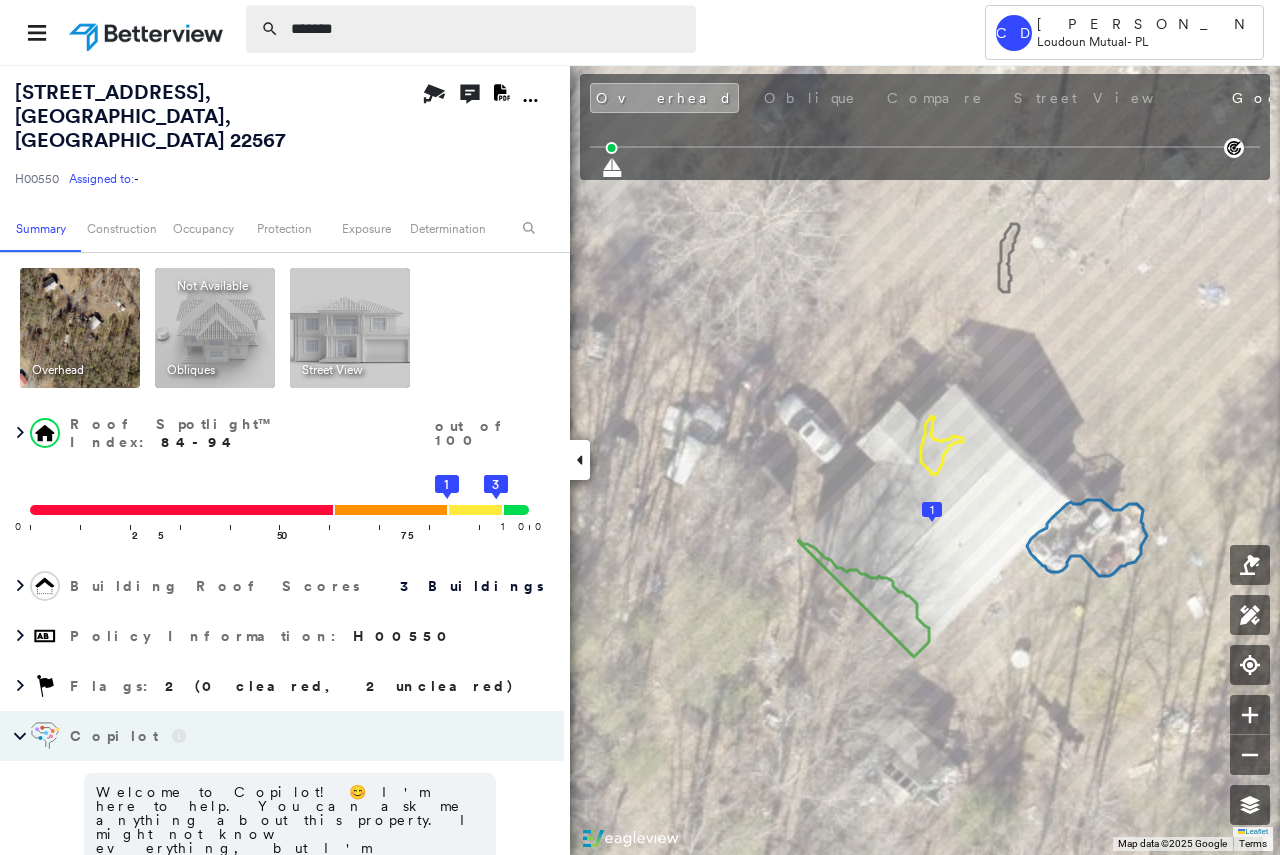 click on "*******" at bounding box center [487, 29] 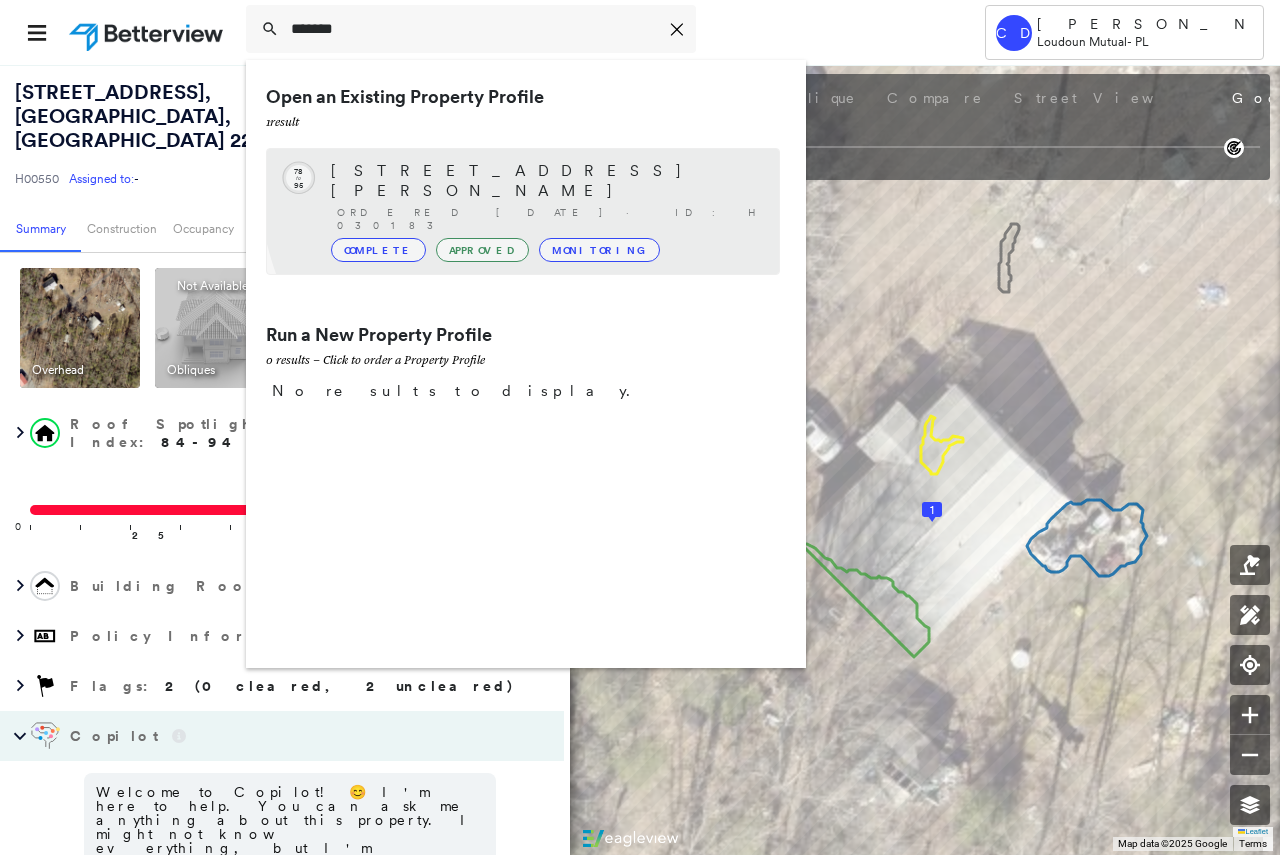 click on "460 Gun Club Road, Stephenson, VA 22656" at bounding box center (545, 181) 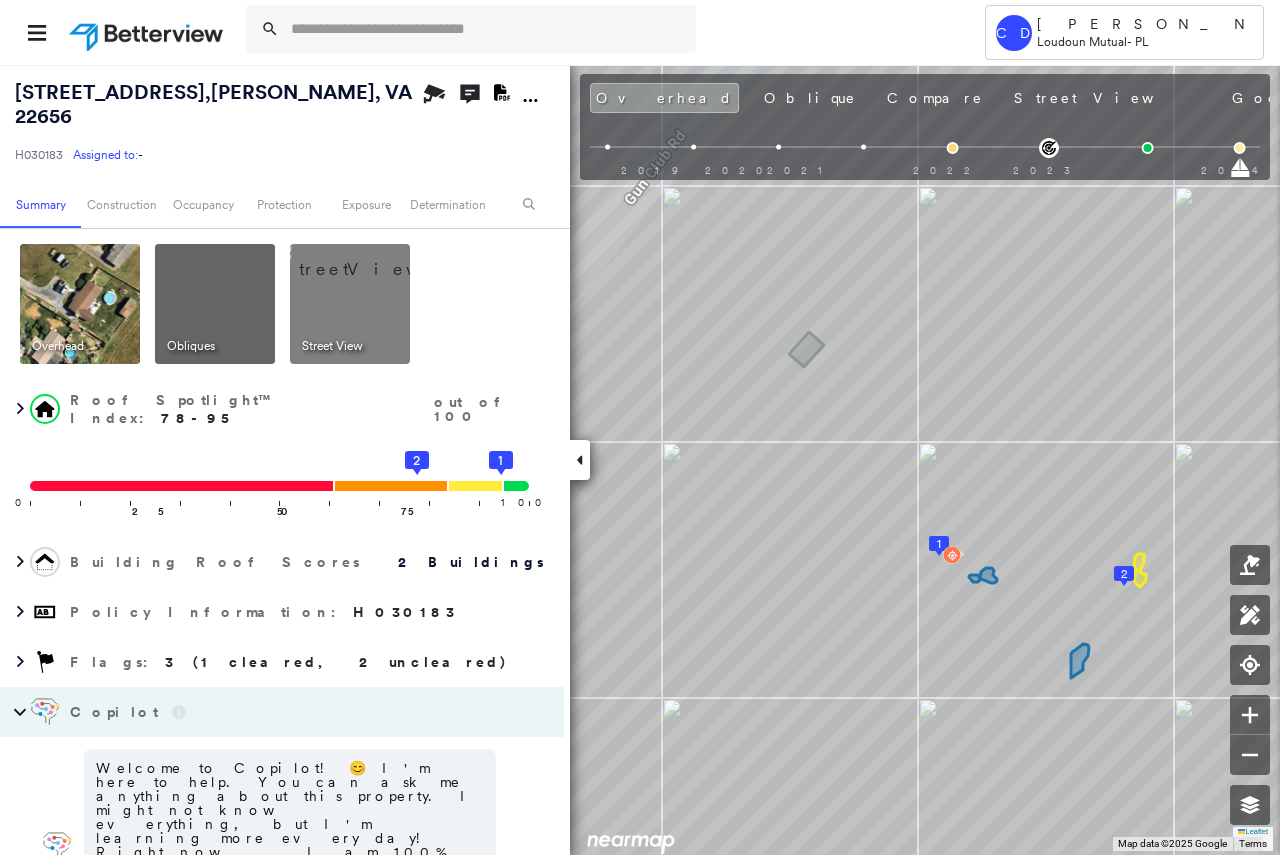 drag, startPoint x: 1020, startPoint y: 586, endPoint x: 930, endPoint y: 528, distance: 107.07007 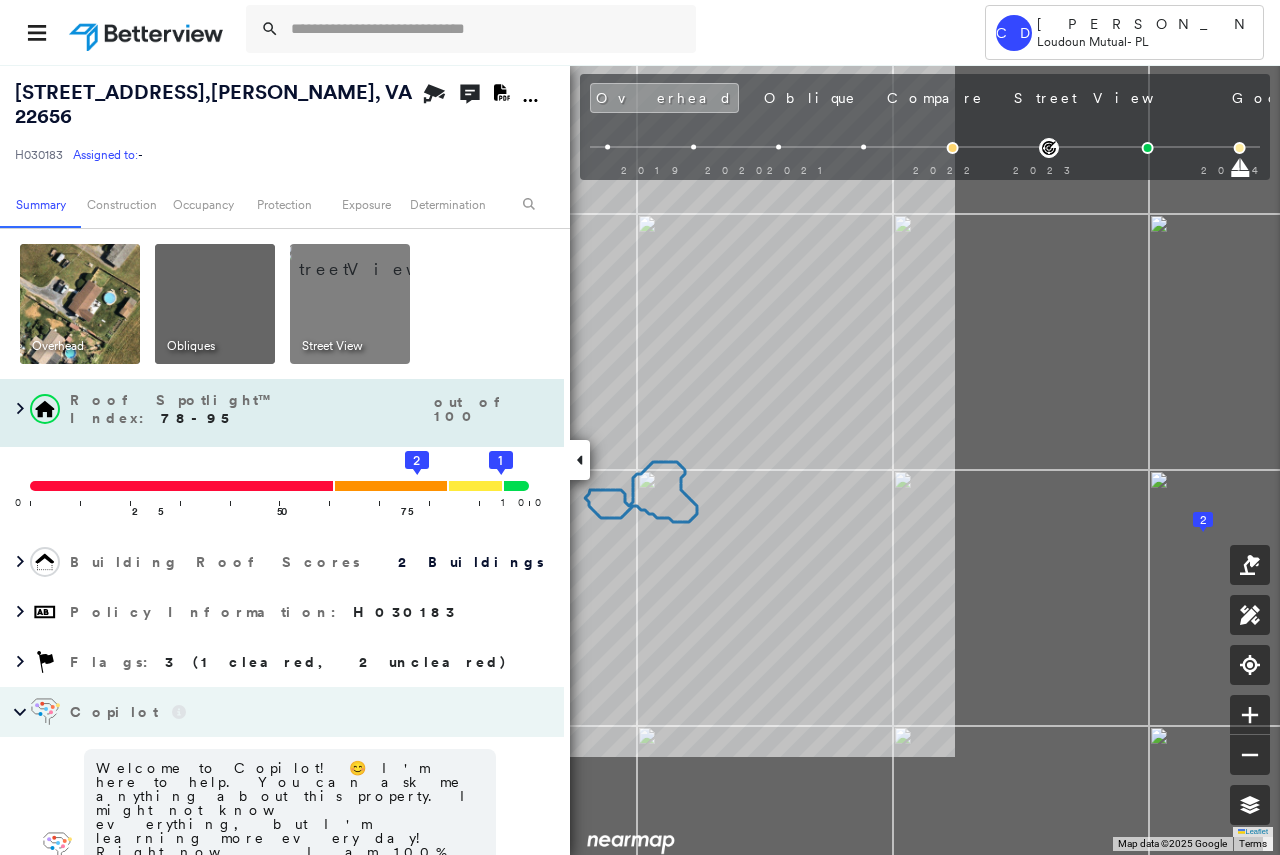 click on "460 Gun Club Road ,  Stephenson, VA 22656 H030183 Assigned to:  - Assigned to:  - H030183 Assigned to:  - Open Comments Download PDF Report Summary Construction Occupancy Protection Exposure Determination Overhead Obliques Street View Roof Spotlight™ Index :  78-95 out of 100 0 100 25 50 75 2 1 Building Roof Scores 2 Buildings Policy Information :  H030183 Flags :  3 (1 cleared, 2 uncleared) Copilot Welcome to Copilot! 😊
I'm here to help. You can ask me anything about this property. I might not know everything, but I'm learning more every day!  Right now, I am 100% experimental and I might even display something inaccurate. Your questions help me to learn and your understanding helps me to grow! * ​ Construction Roof Spotlights :  Staining, Vent Property Features :  Patio Furniture, Yard Debris, Trailer Roof Size & Shape :  2 buildings  Occupancy Place Detail Protection Exposure FEMA Risk Index Additional Perils Determination Flags :  3 (1 cleared, 2 uncleared) Uncleared Flags (2) Cleared Flags  (1)" at bounding box center [640, 459] 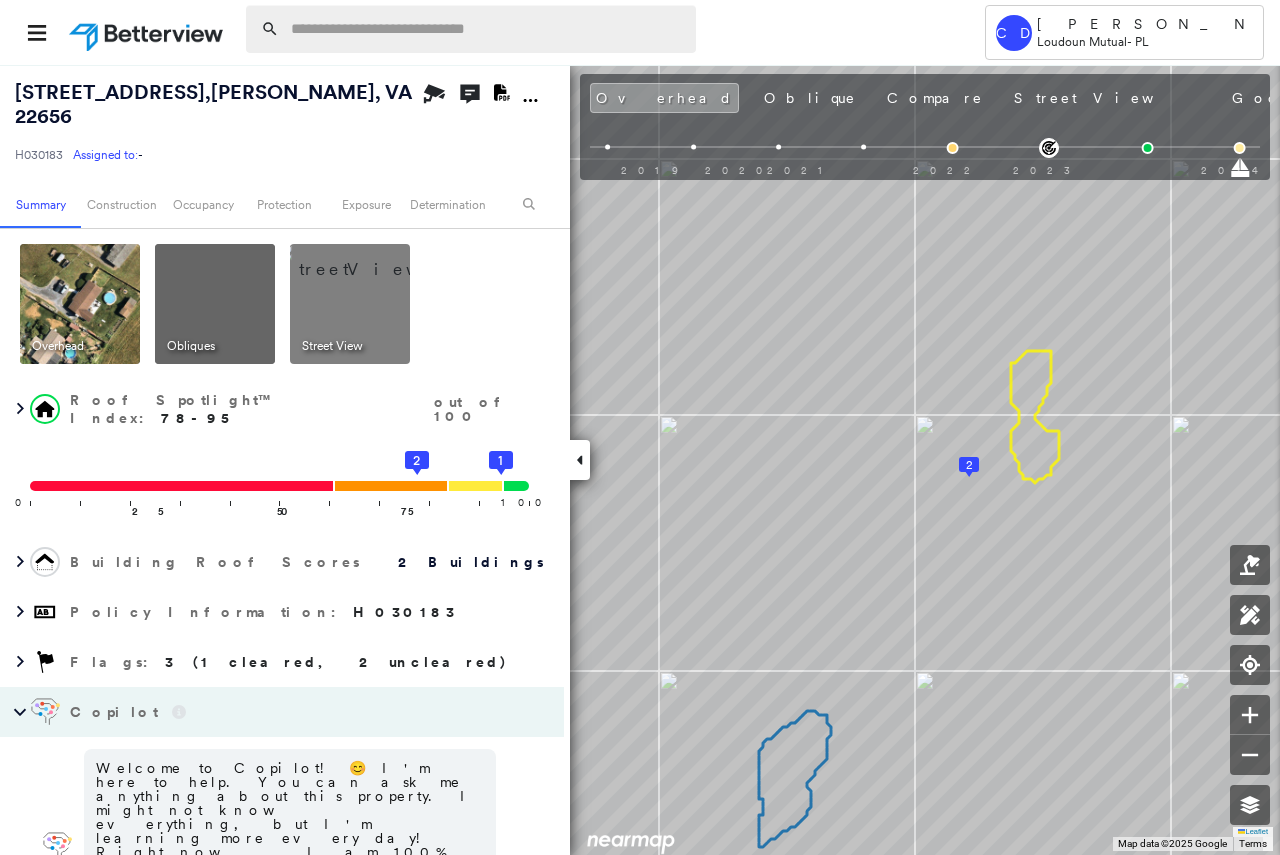 click at bounding box center [487, 29] 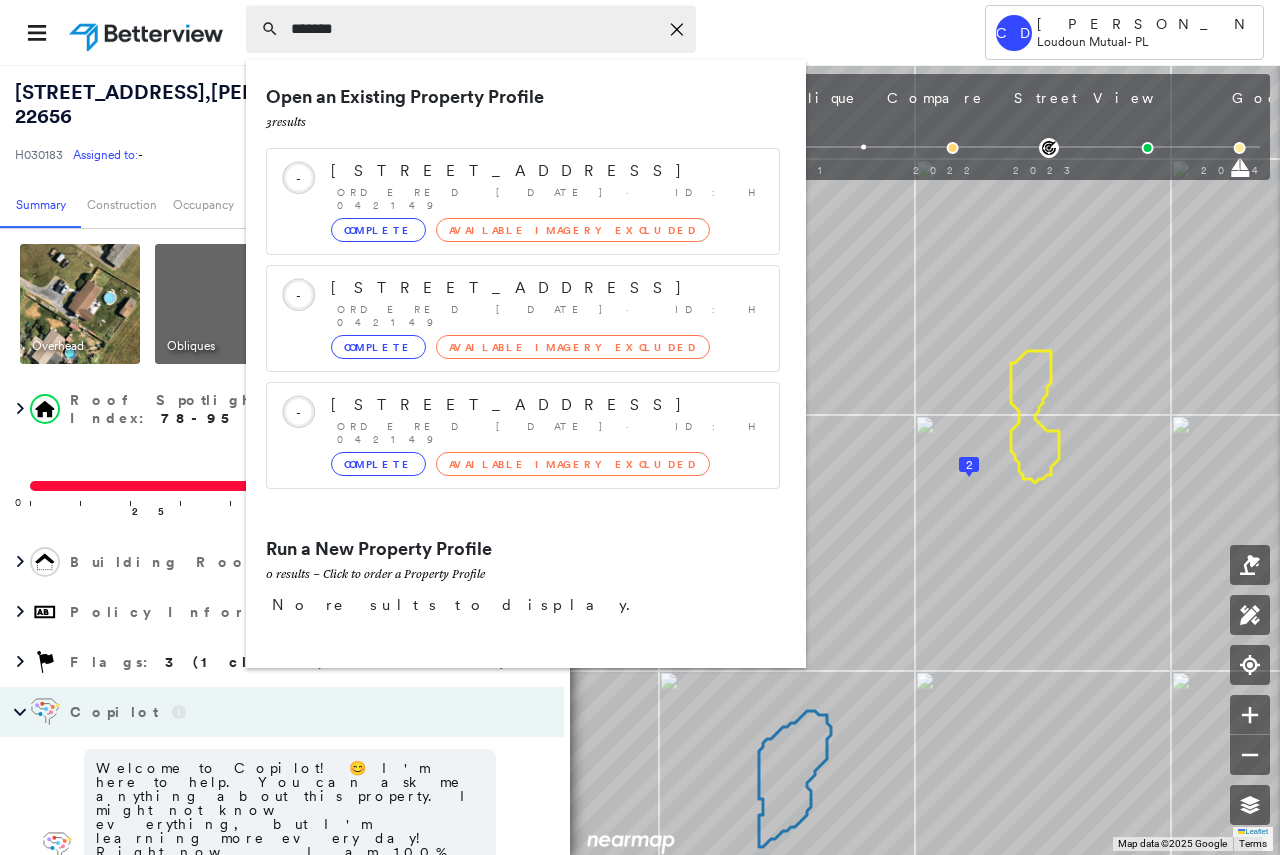 type on "*******" 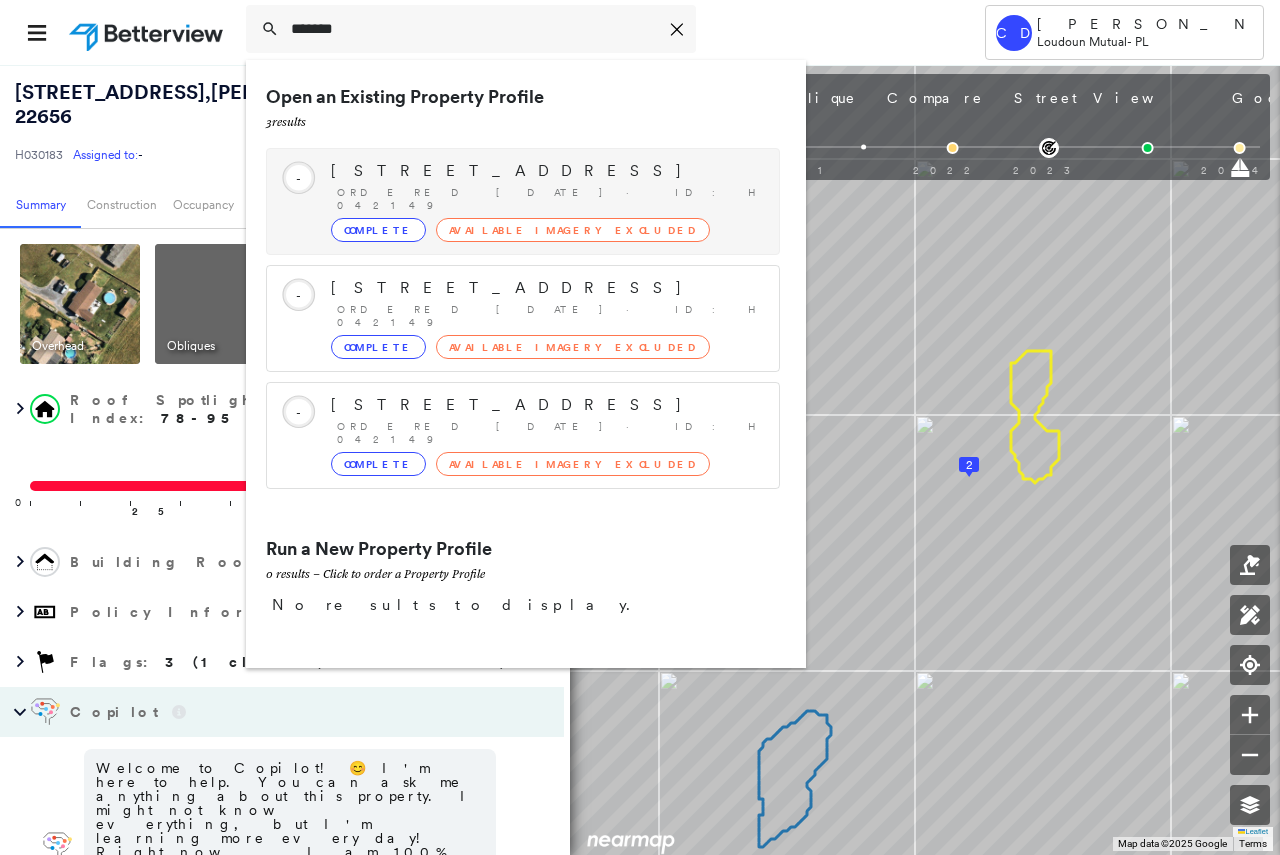 click on "Ordered 02/27/25 · ID: H042149" at bounding box center [548, 199] 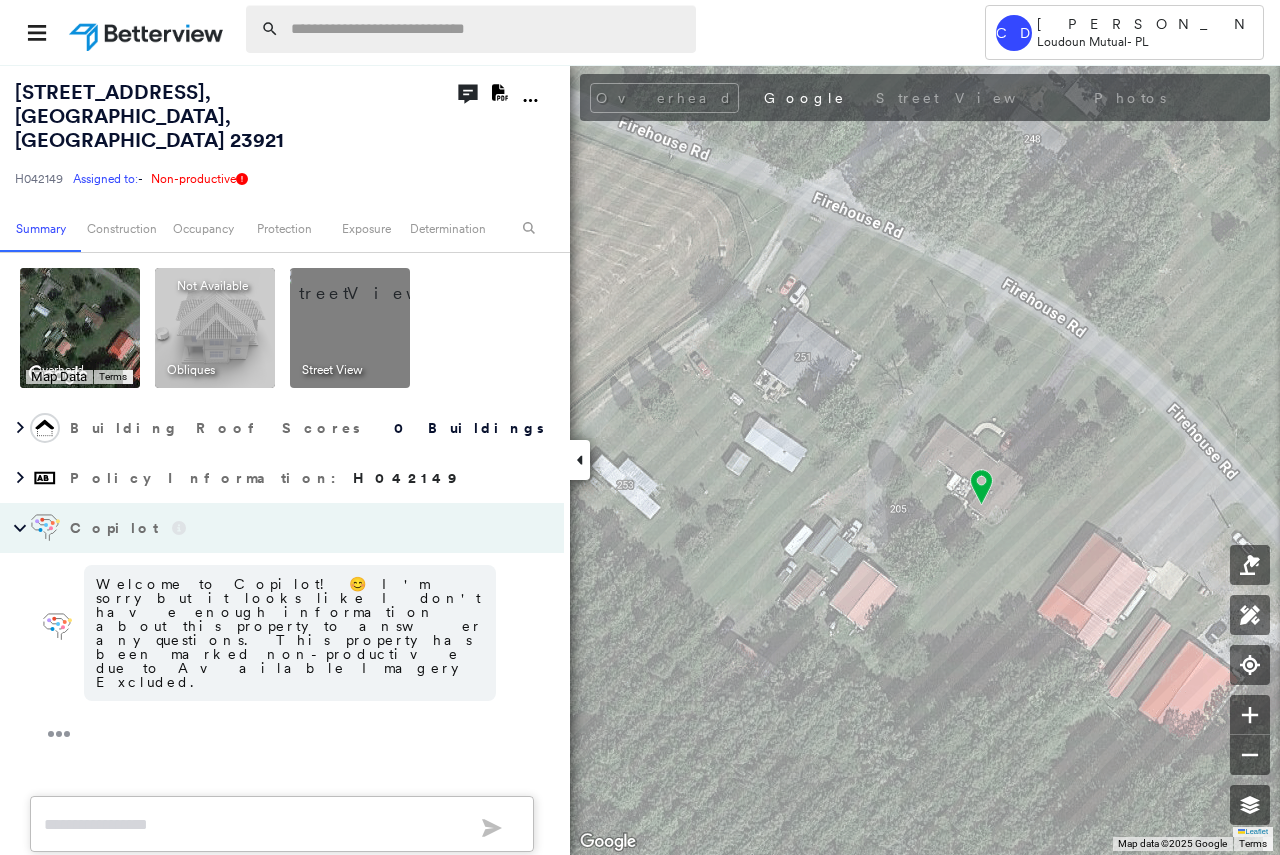 click at bounding box center (487, 29) 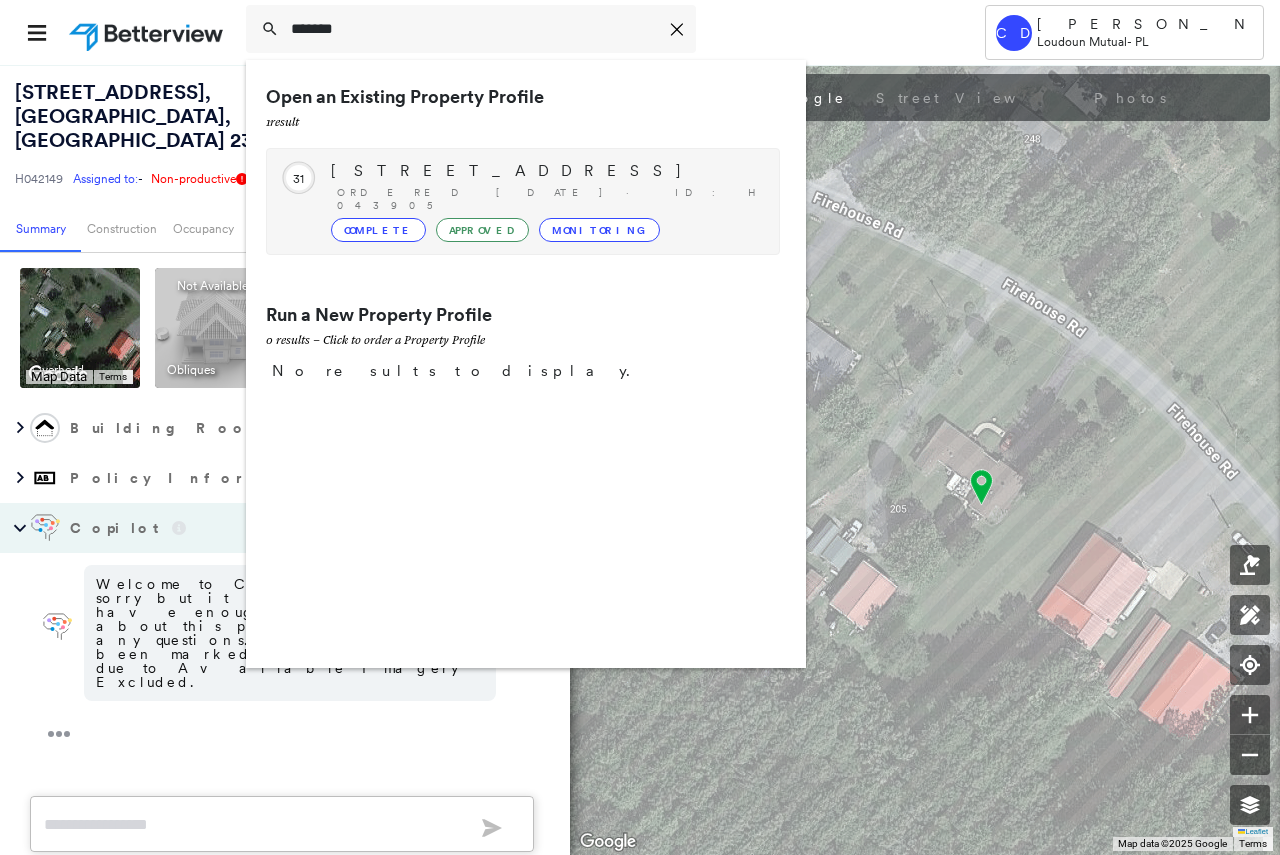 type on "*******" 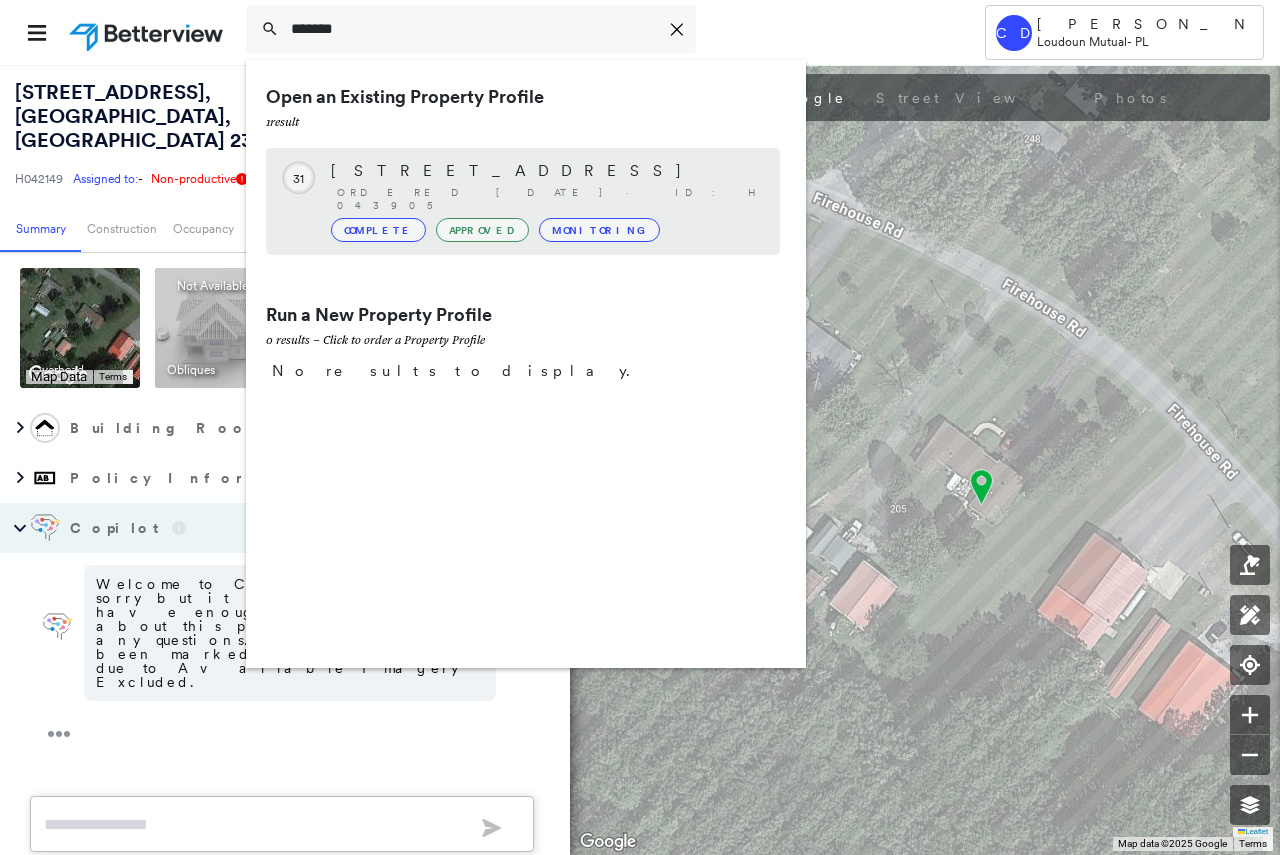 click on "431 S Maple Avenue, Purcellville, VA 20132" at bounding box center (545, 171) 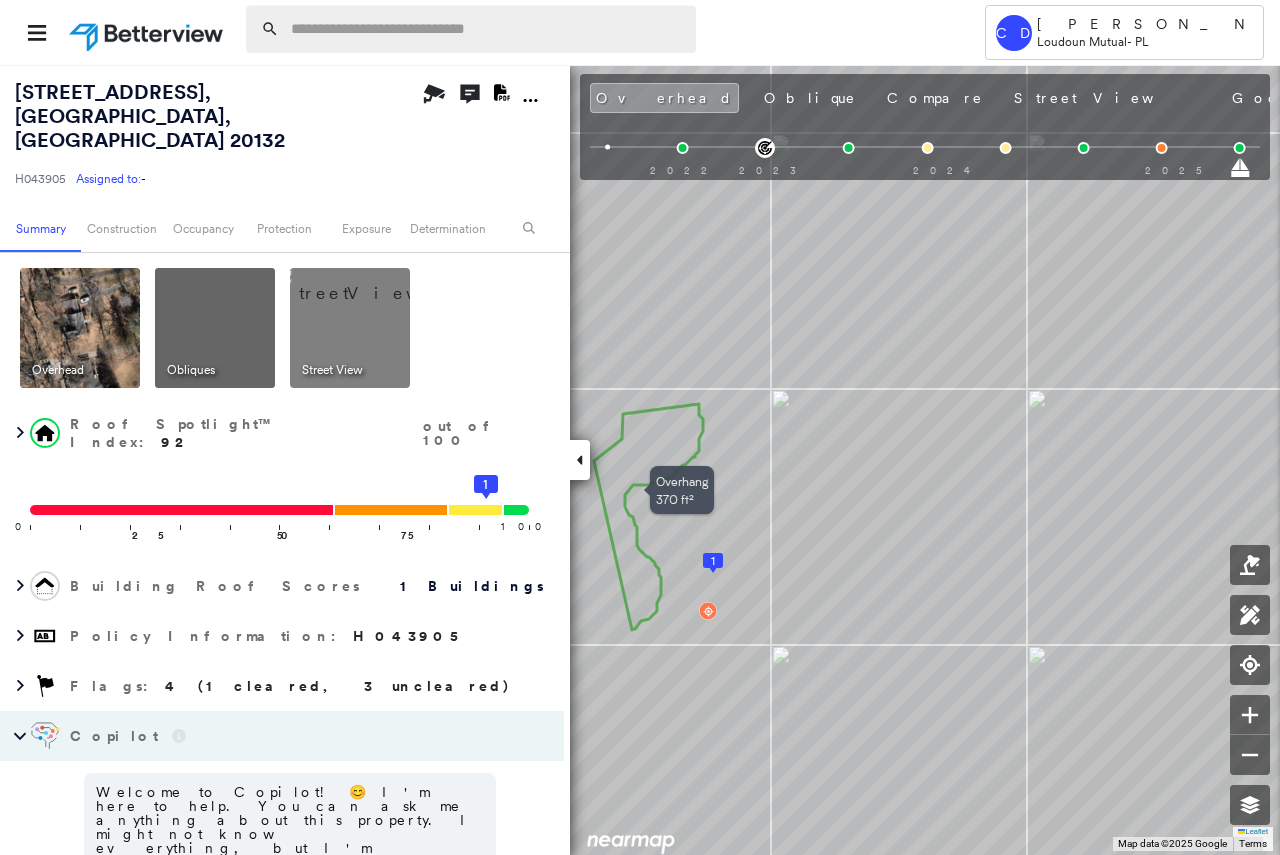 click at bounding box center [487, 29] 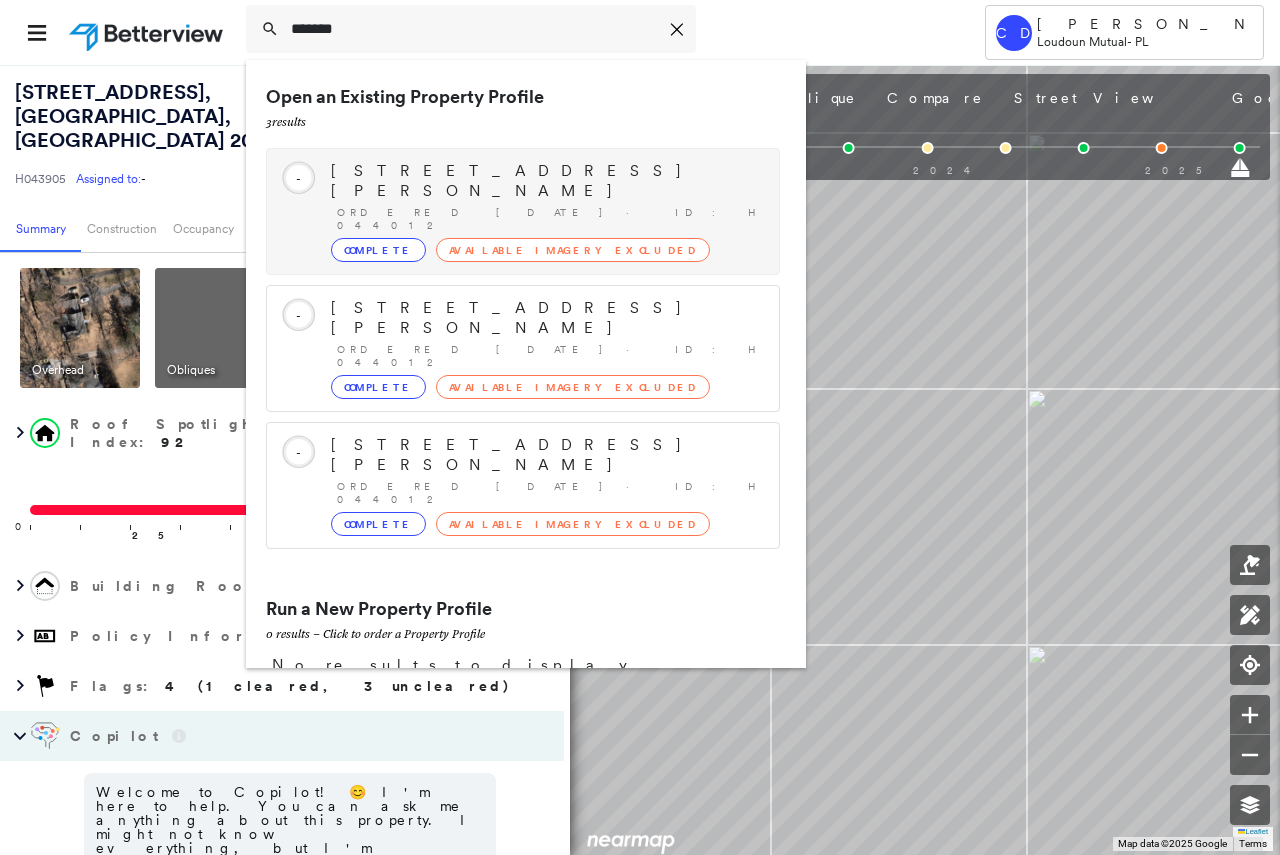 type on "*******" 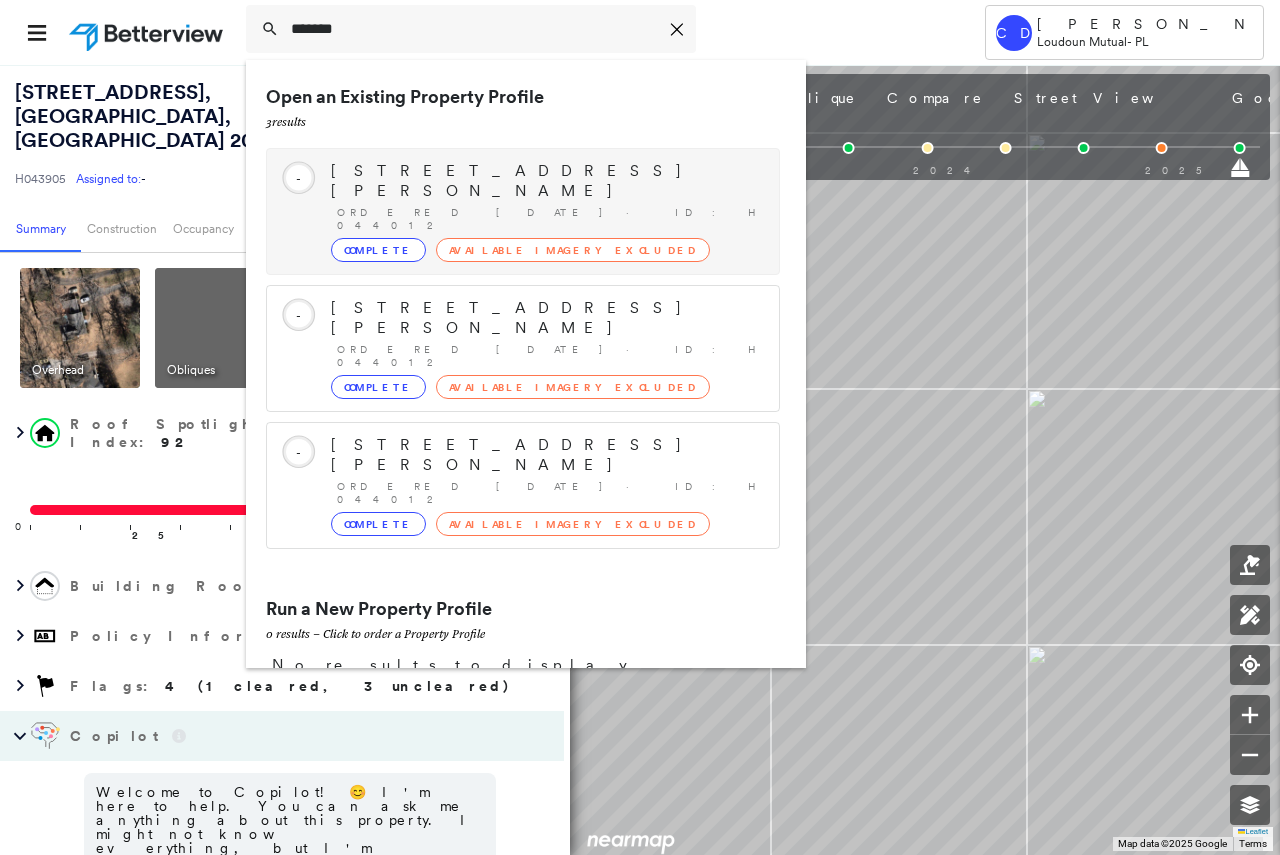 click on "2363 Tuggle Road, Farmville, VA 23901-5427" at bounding box center (545, 181) 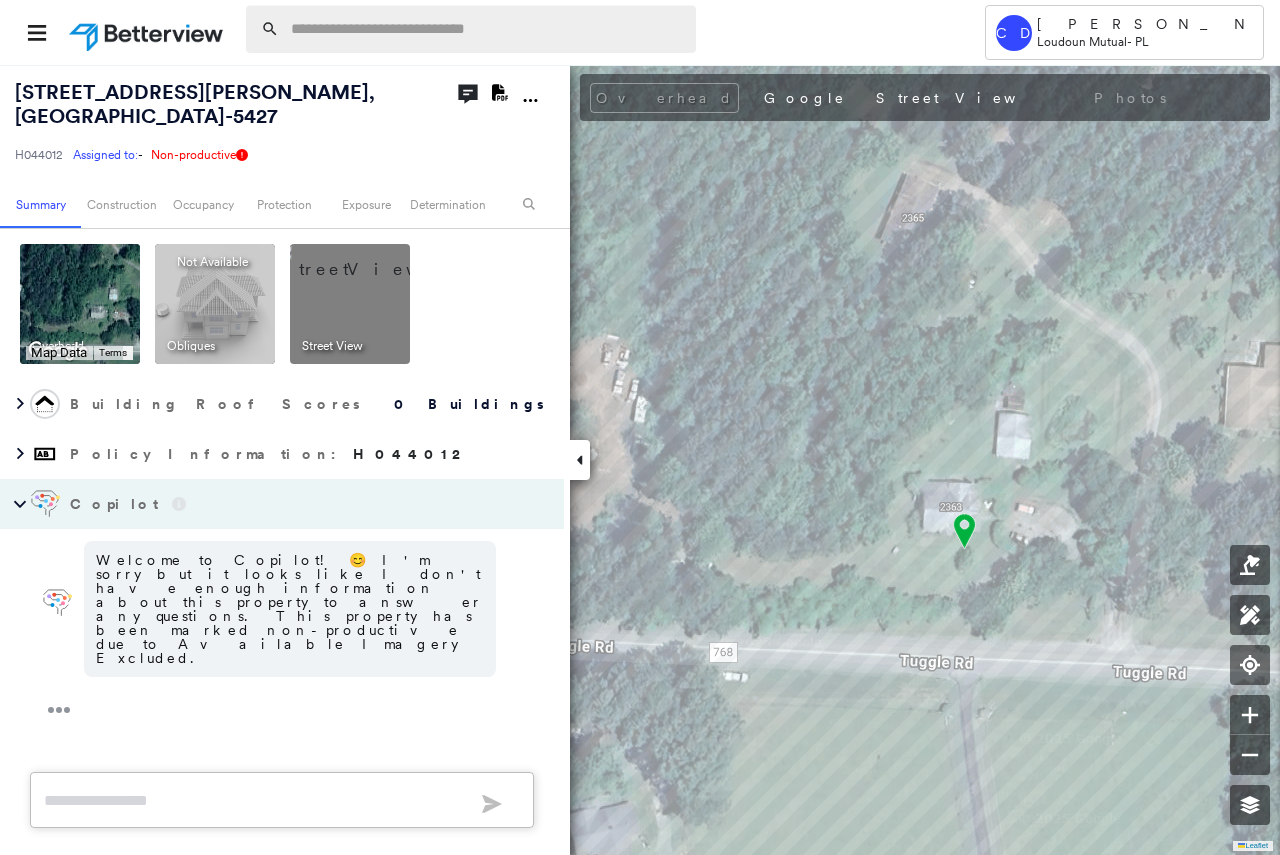 click at bounding box center [487, 29] 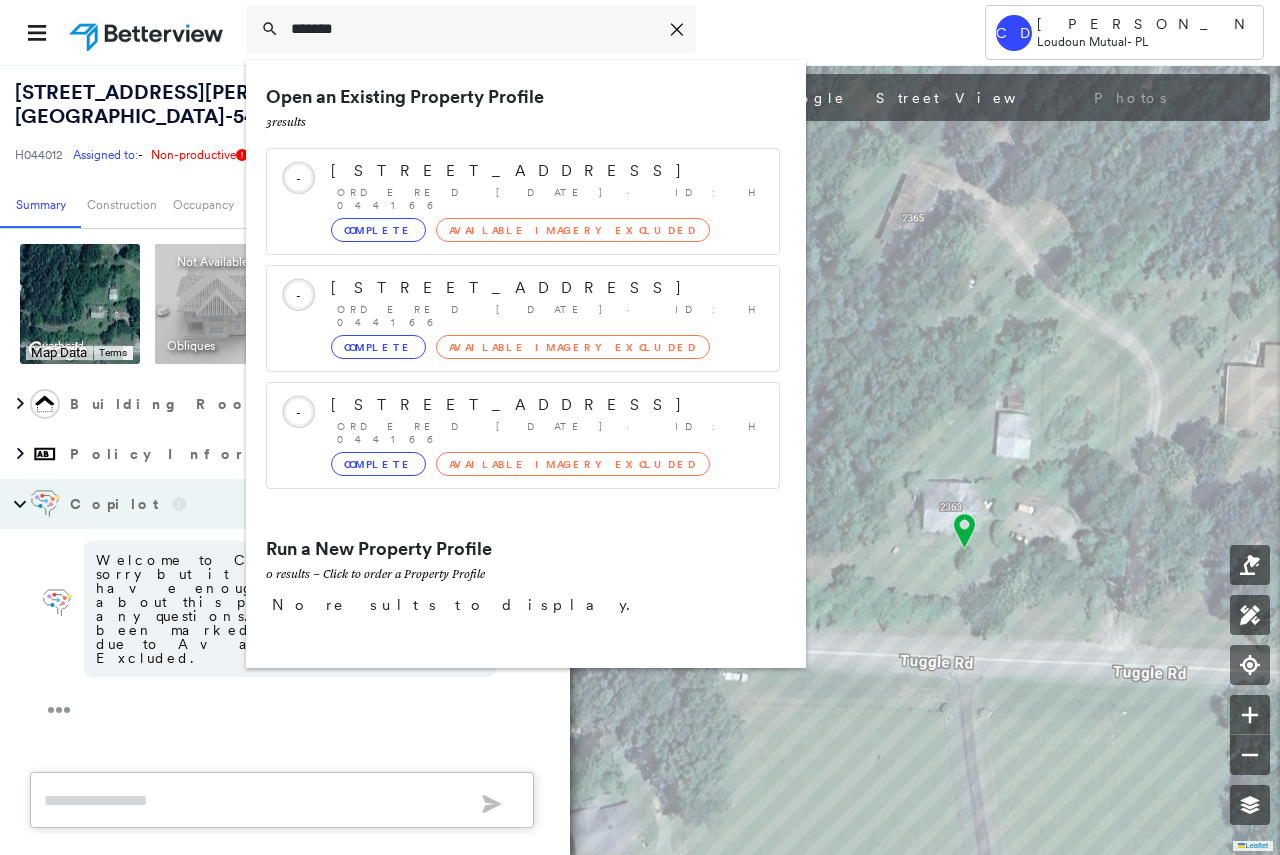 type on "*******" 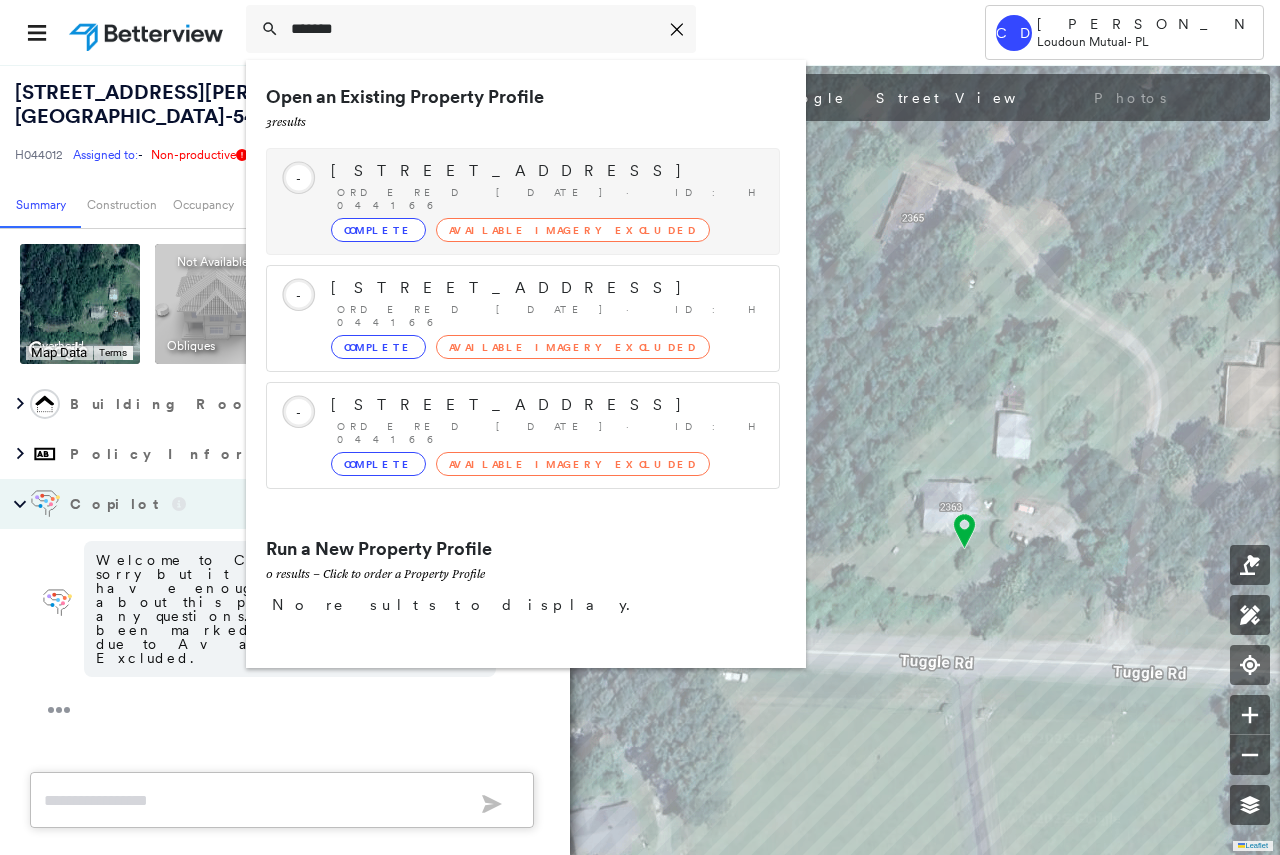 click on "7084 Andersonville Road, Dillwyn, VA 23936-0000" at bounding box center (545, 171) 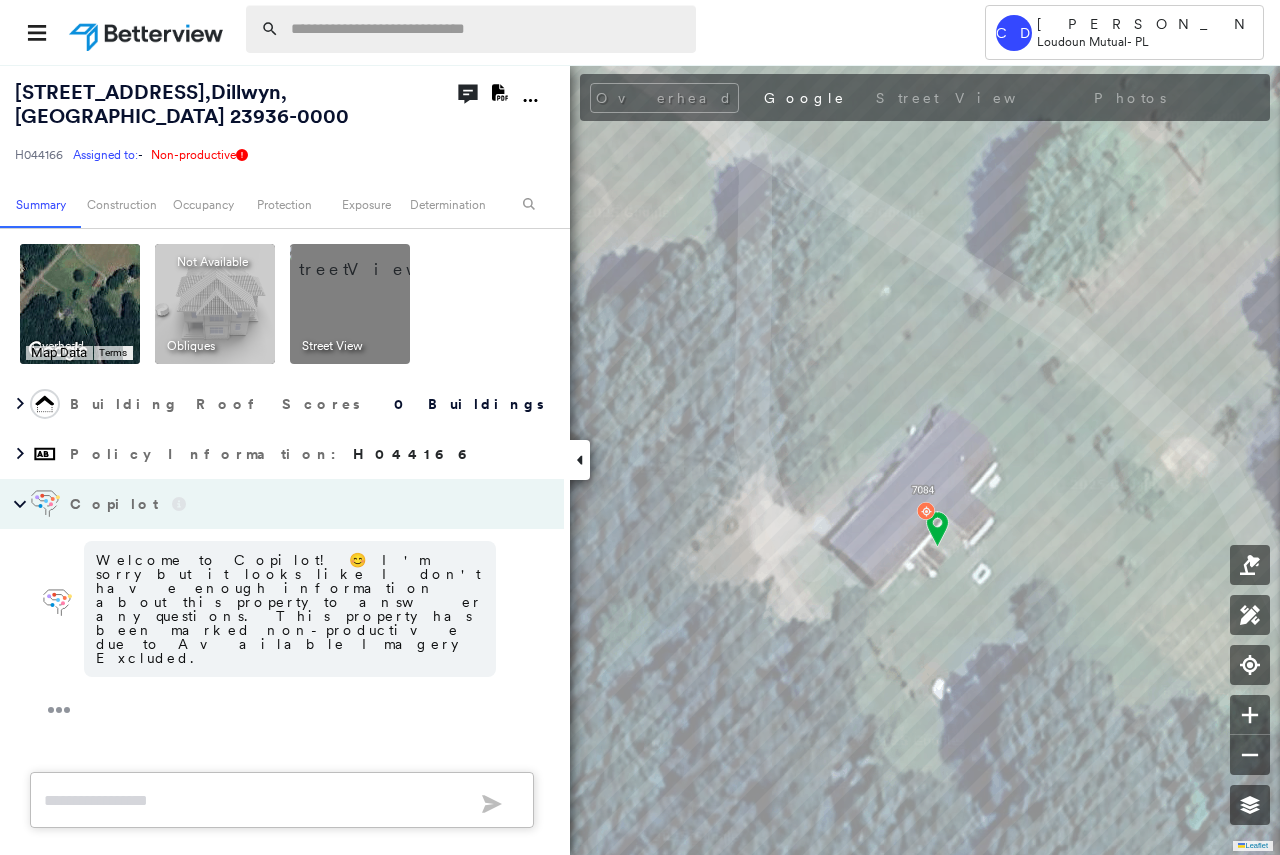 click at bounding box center (487, 29) 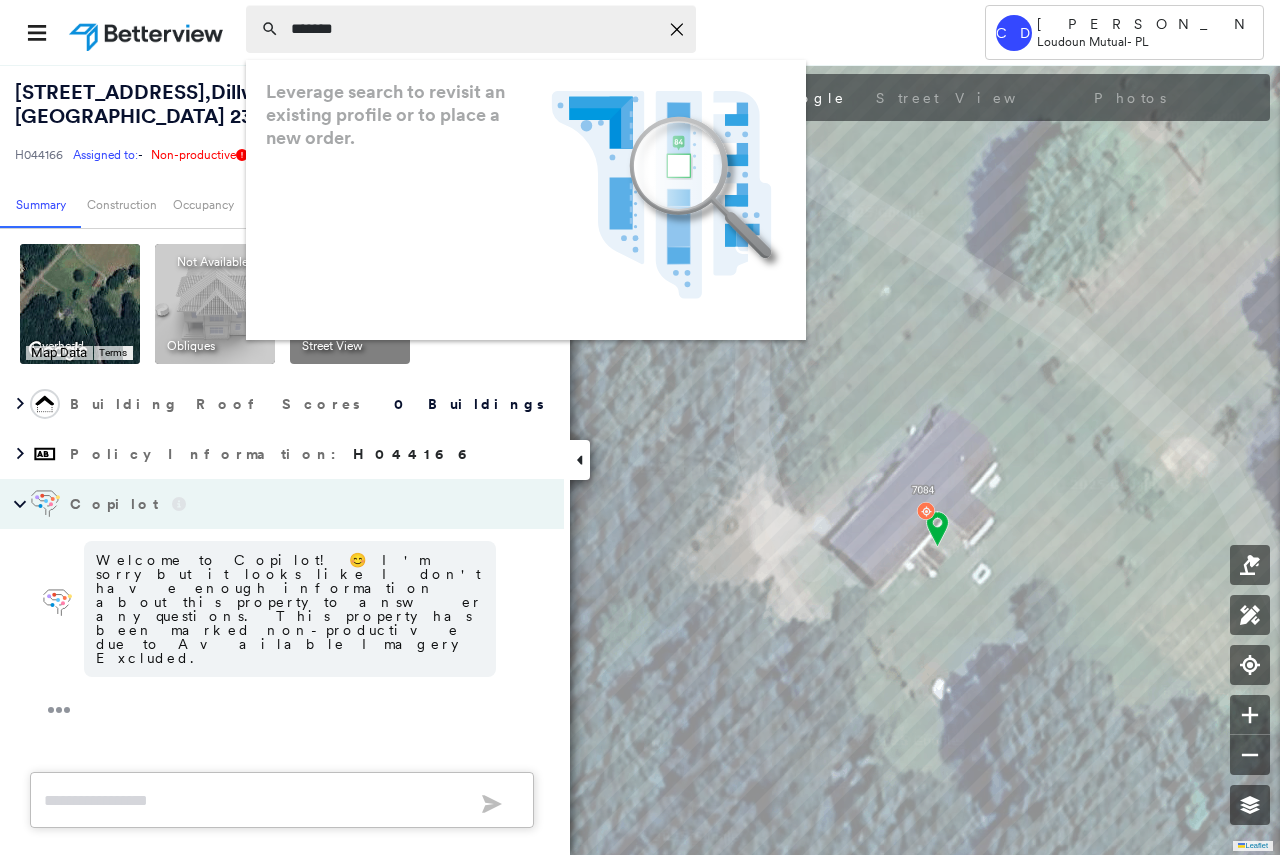 click on "*******" at bounding box center (474, 29) 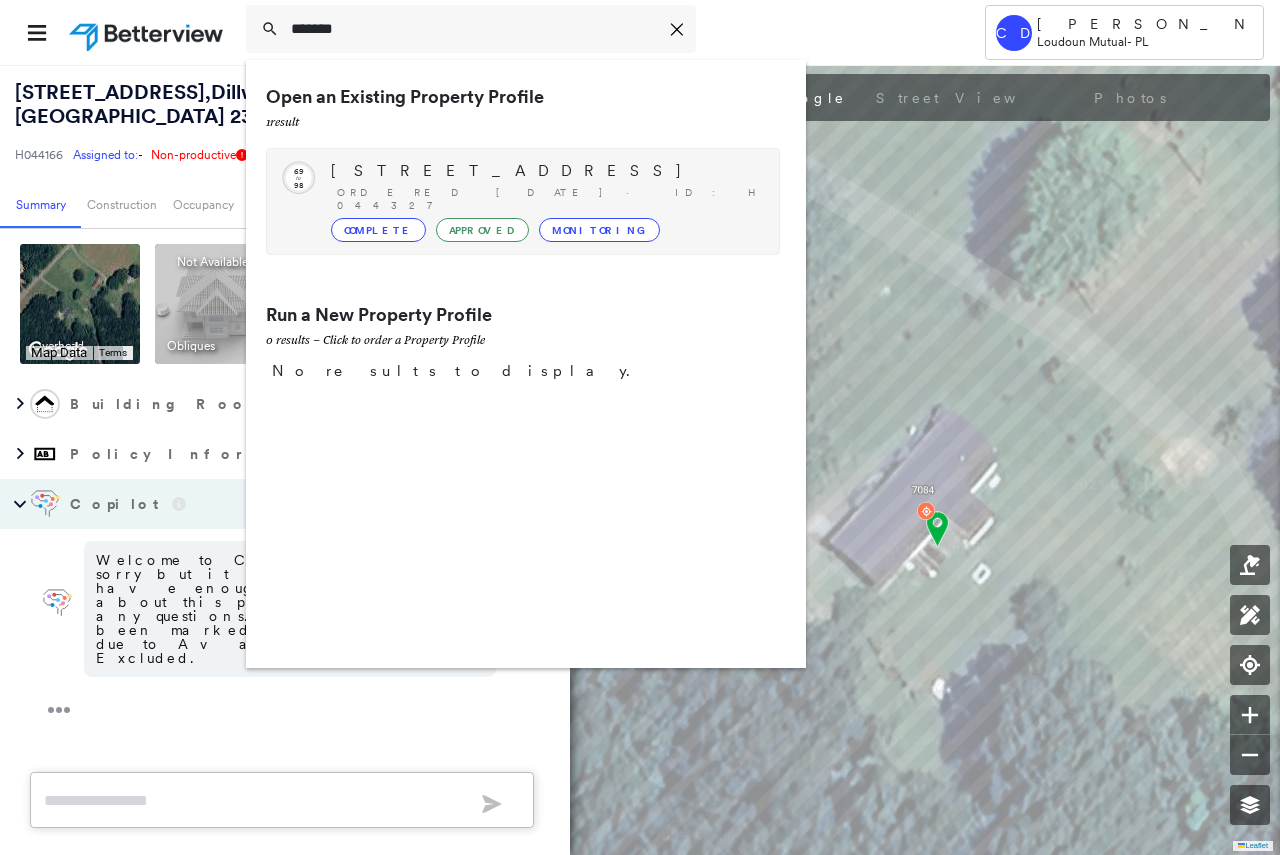 type on "*******" 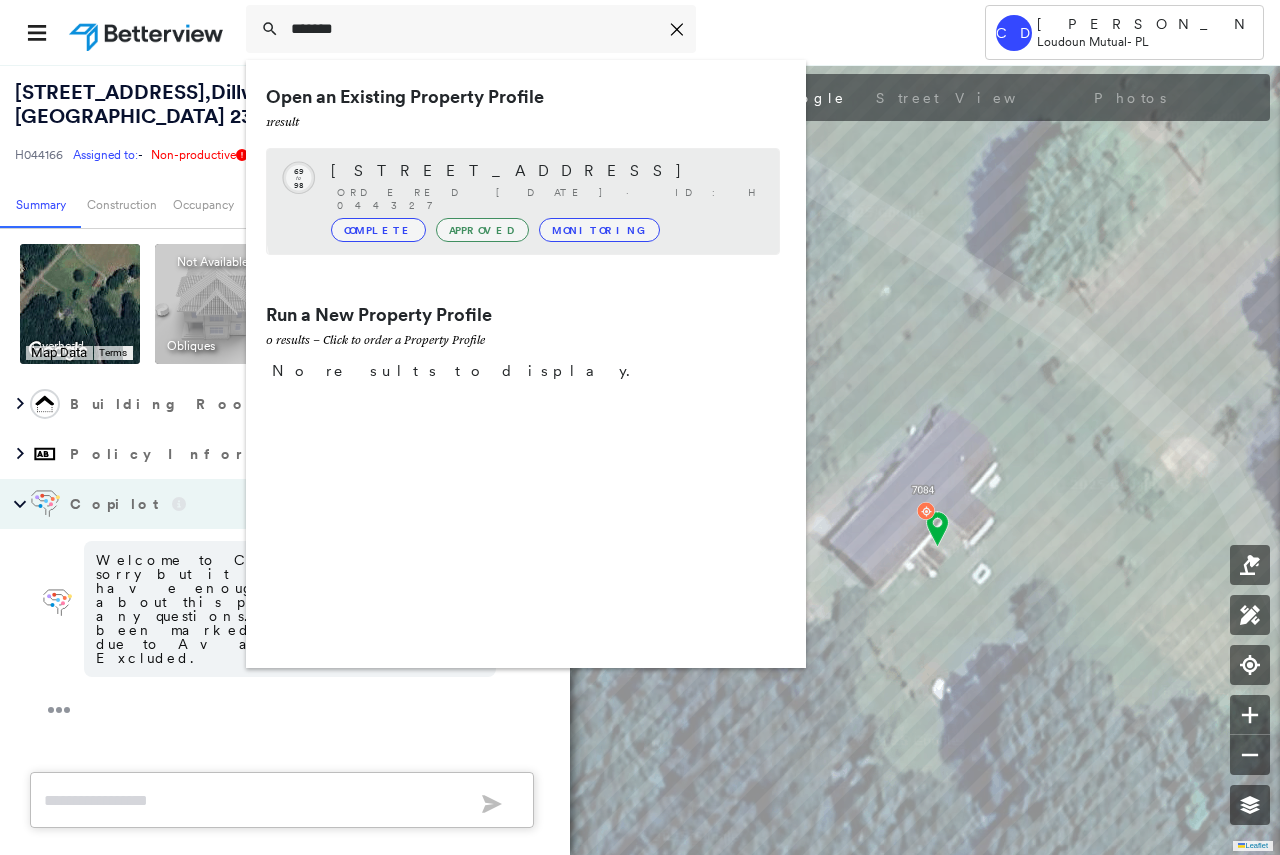 click on "4633 Sumerduck Road, Sumerduck, VA 22742" at bounding box center (545, 171) 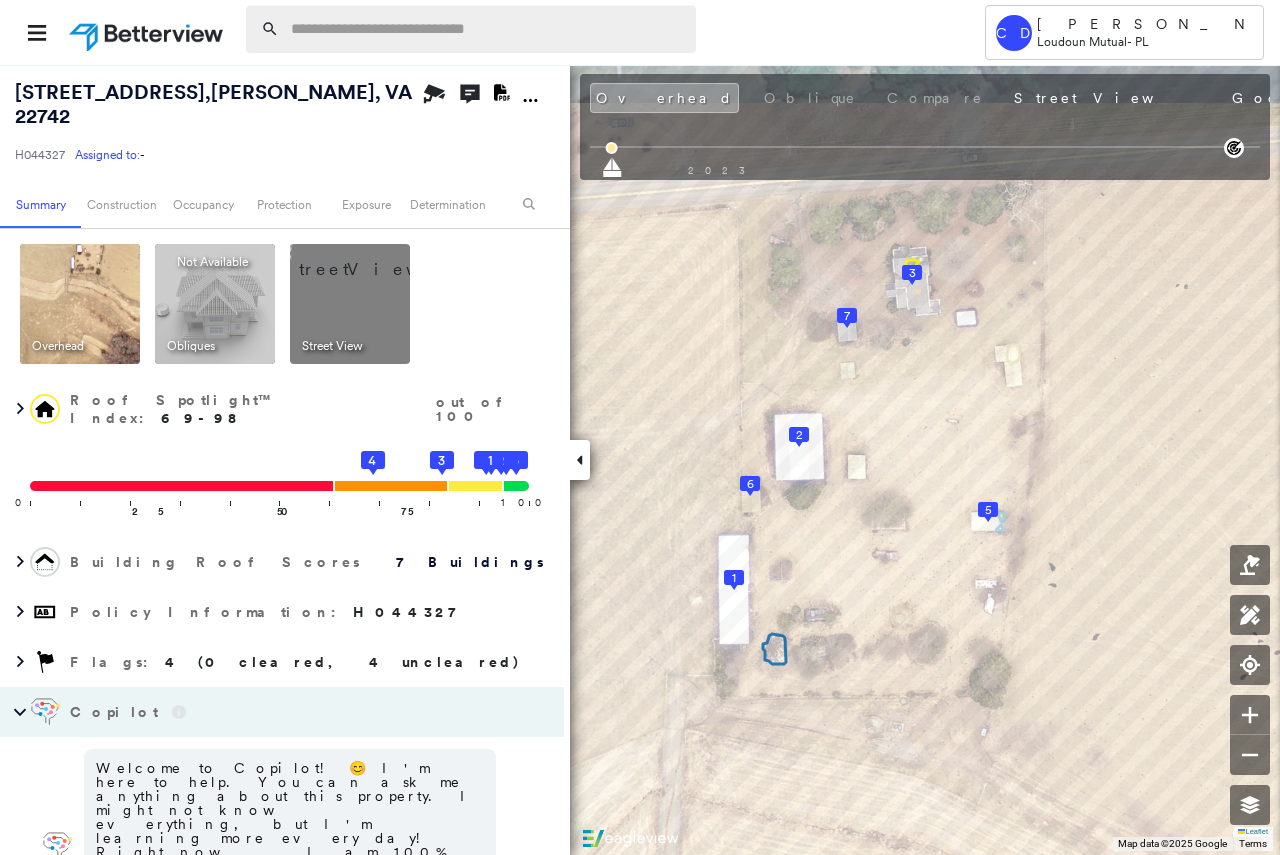 click at bounding box center [487, 29] 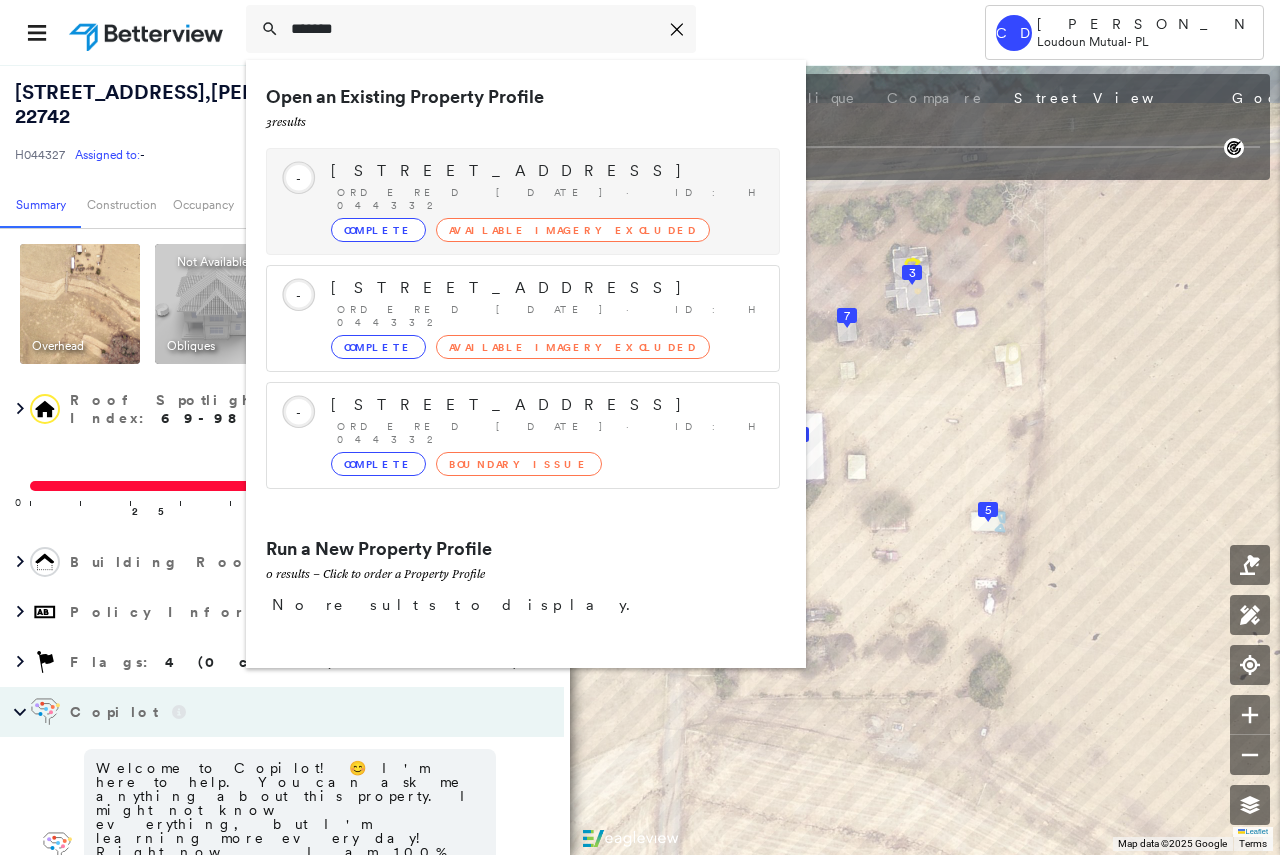 type on "*******" 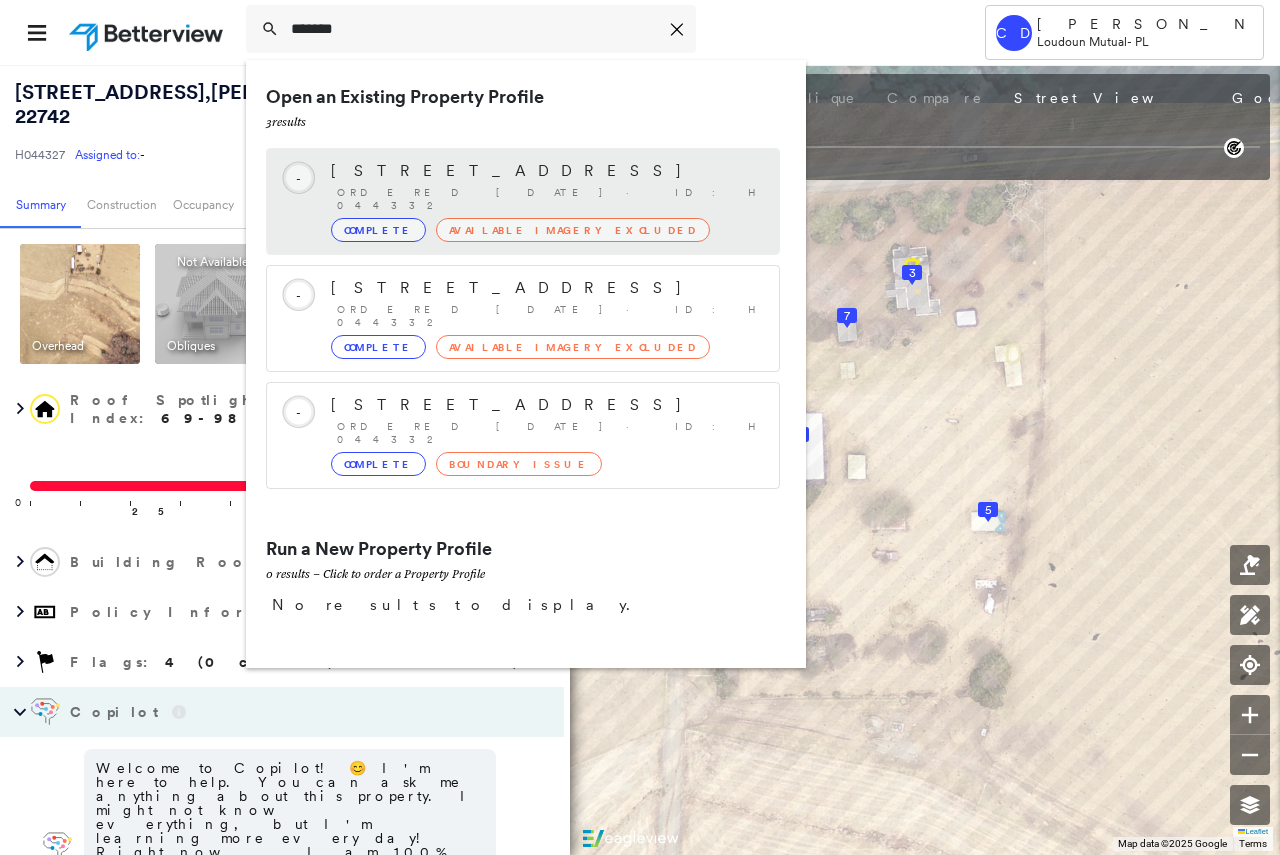 click on "511 Longwood Avenue, Farmville, VA 23901-0000" at bounding box center [545, 171] 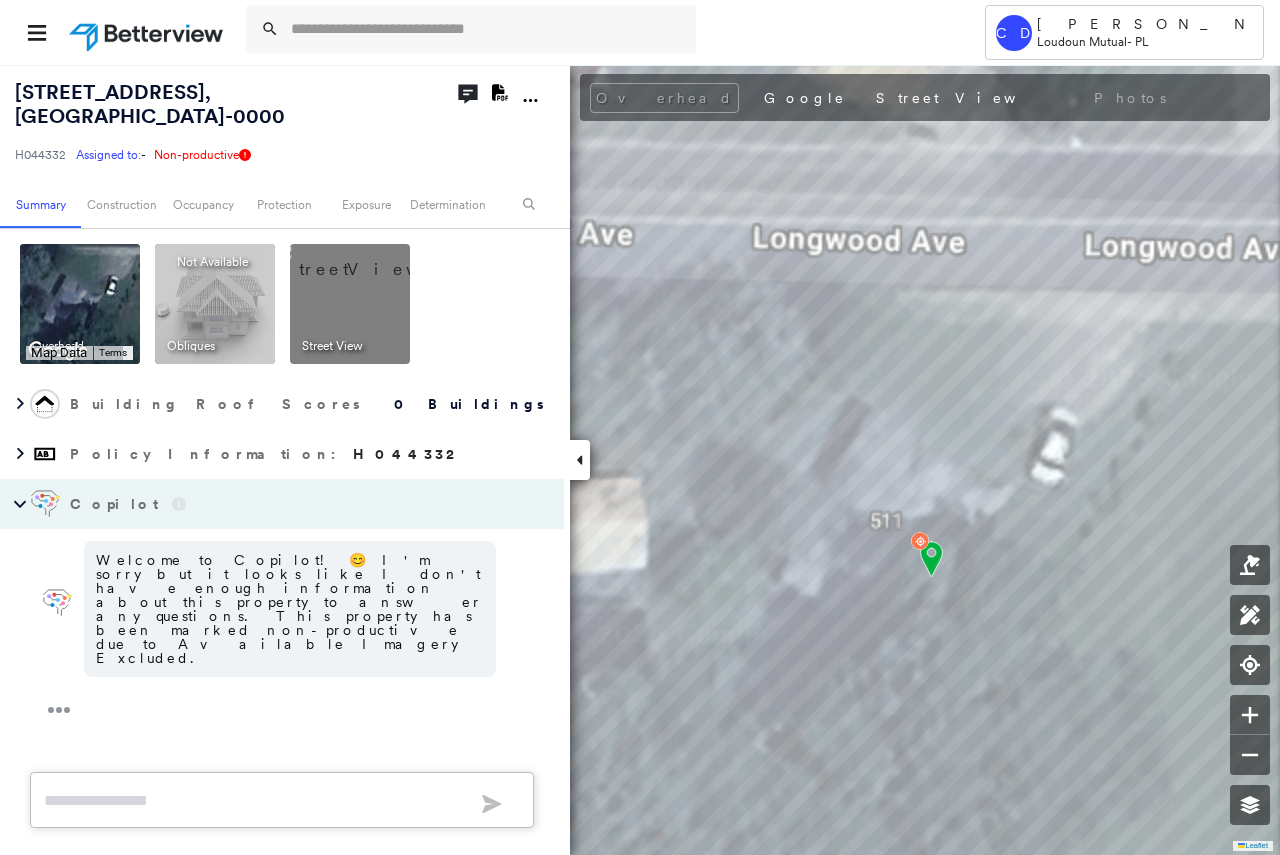 click at bounding box center [374, 259] 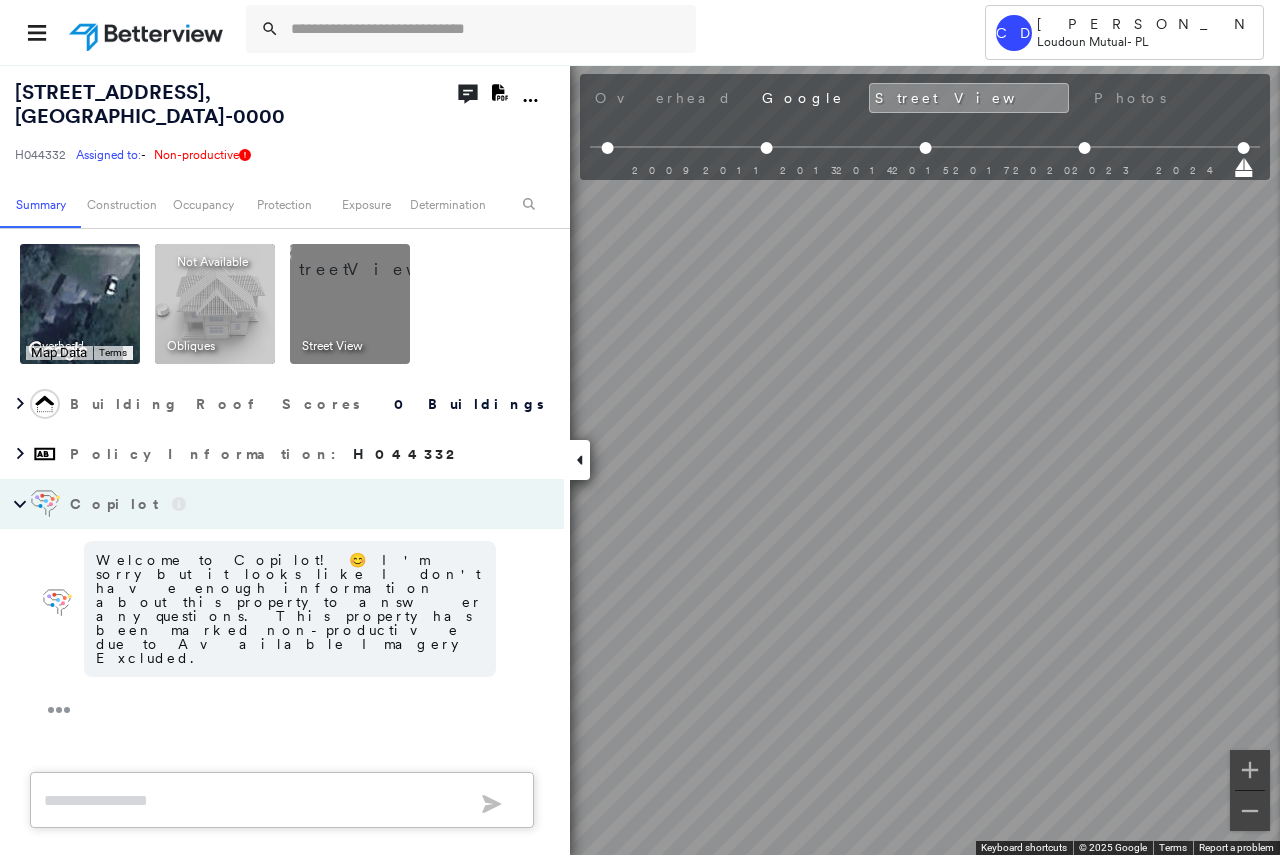 scroll, scrollTop: 0, scrollLeft: 150, axis: horizontal 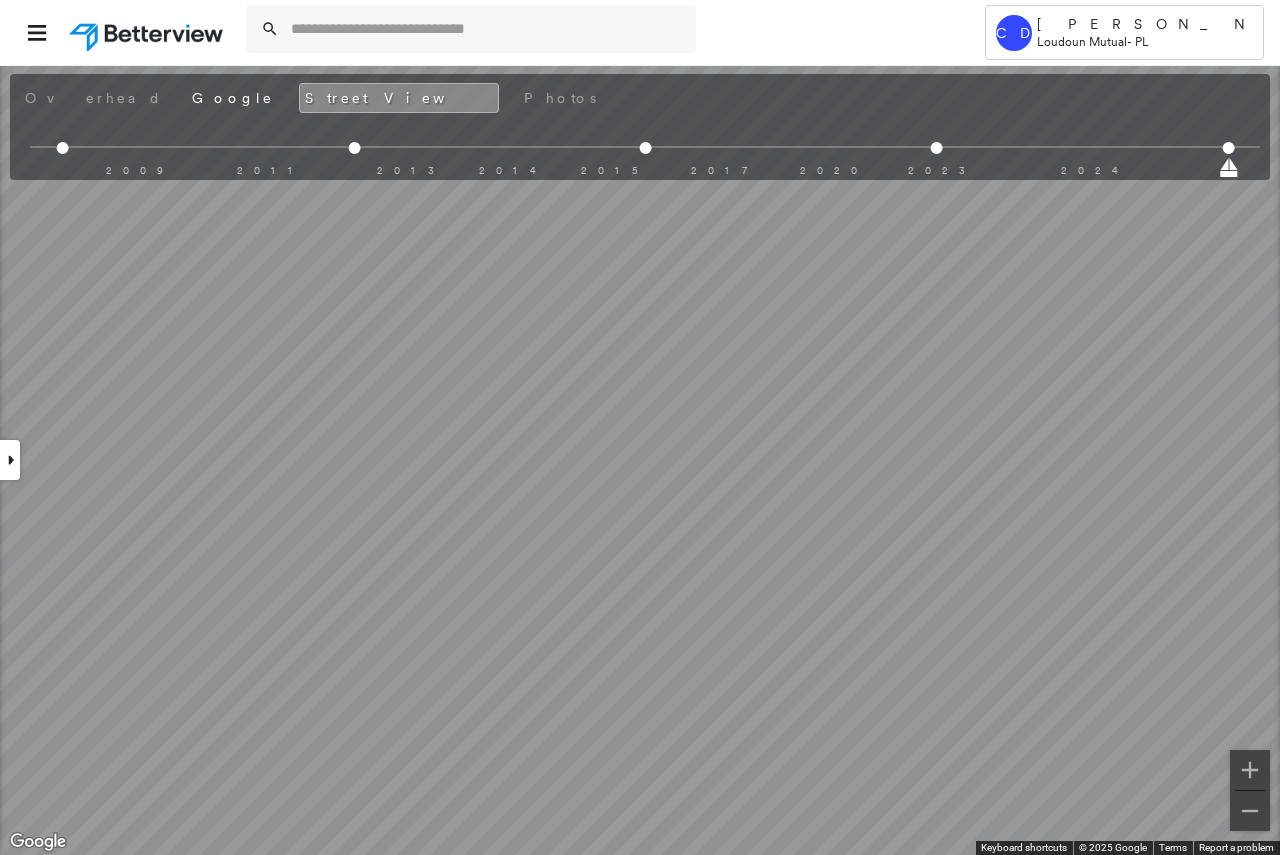 click 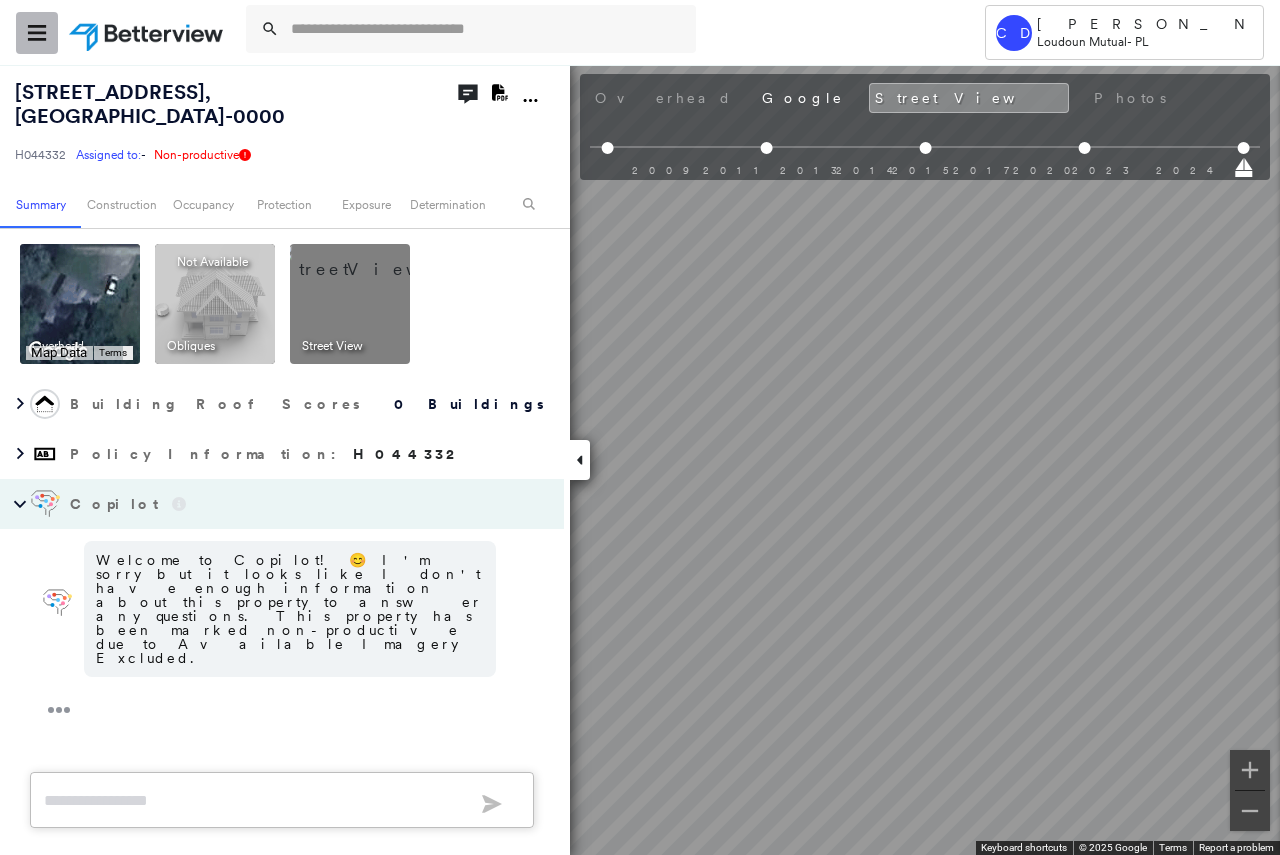 click 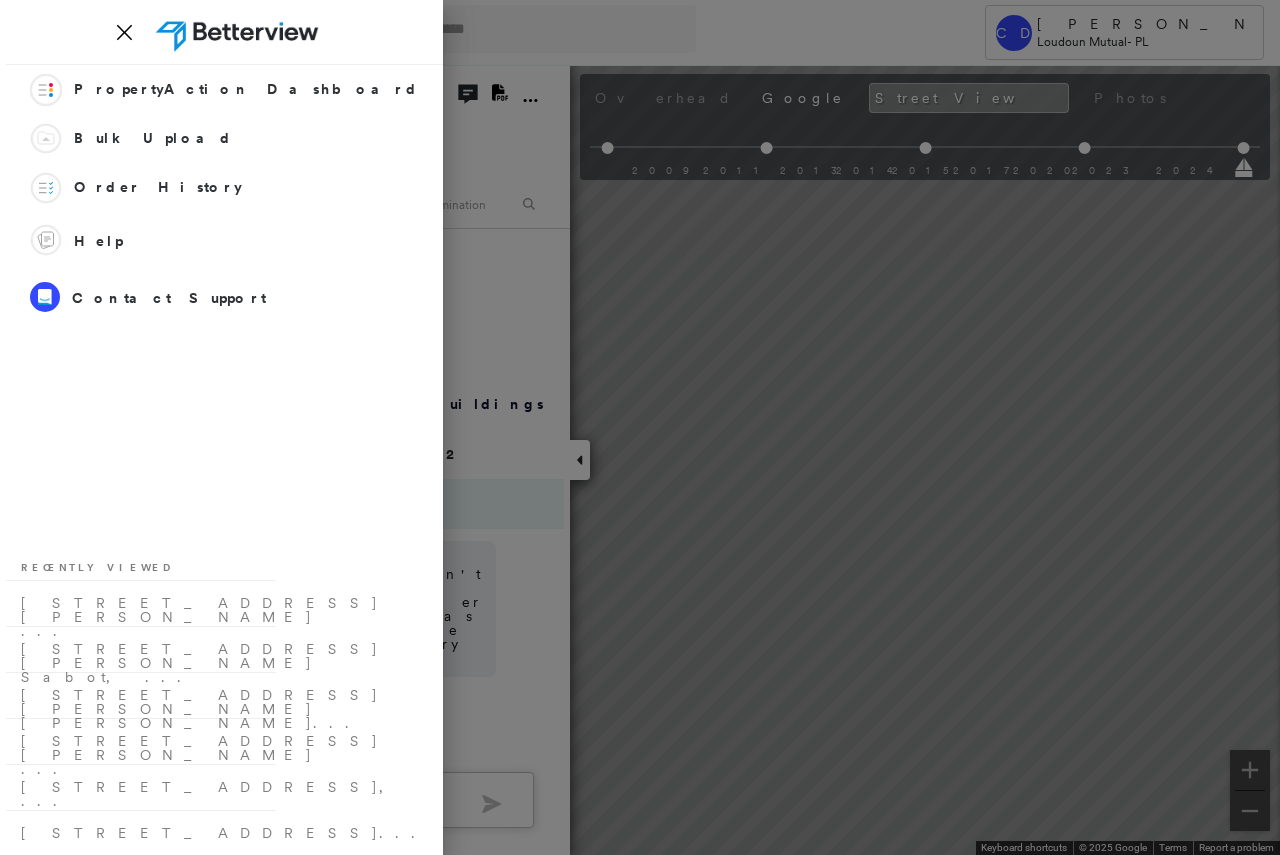 click at bounding box center [640, 427] 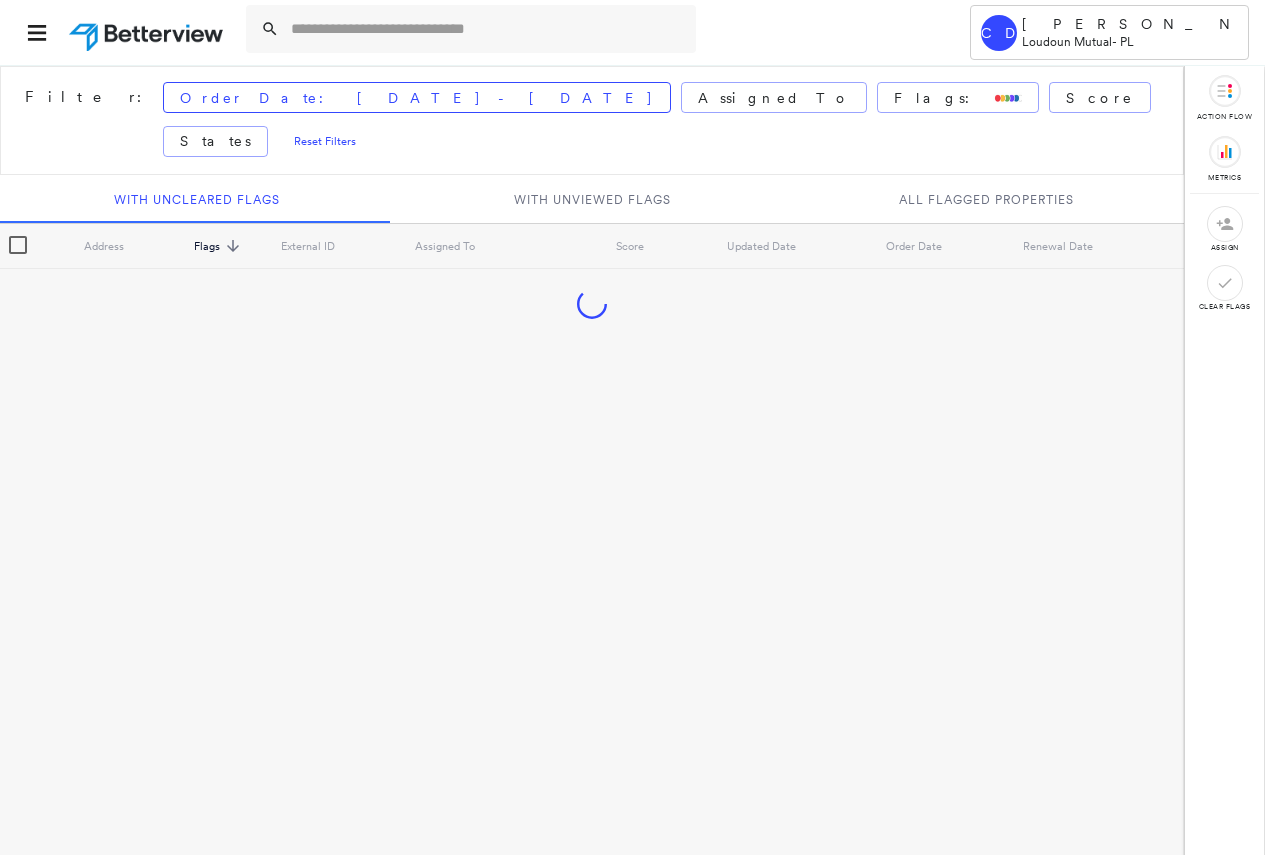 scroll, scrollTop: 0, scrollLeft: 0, axis: both 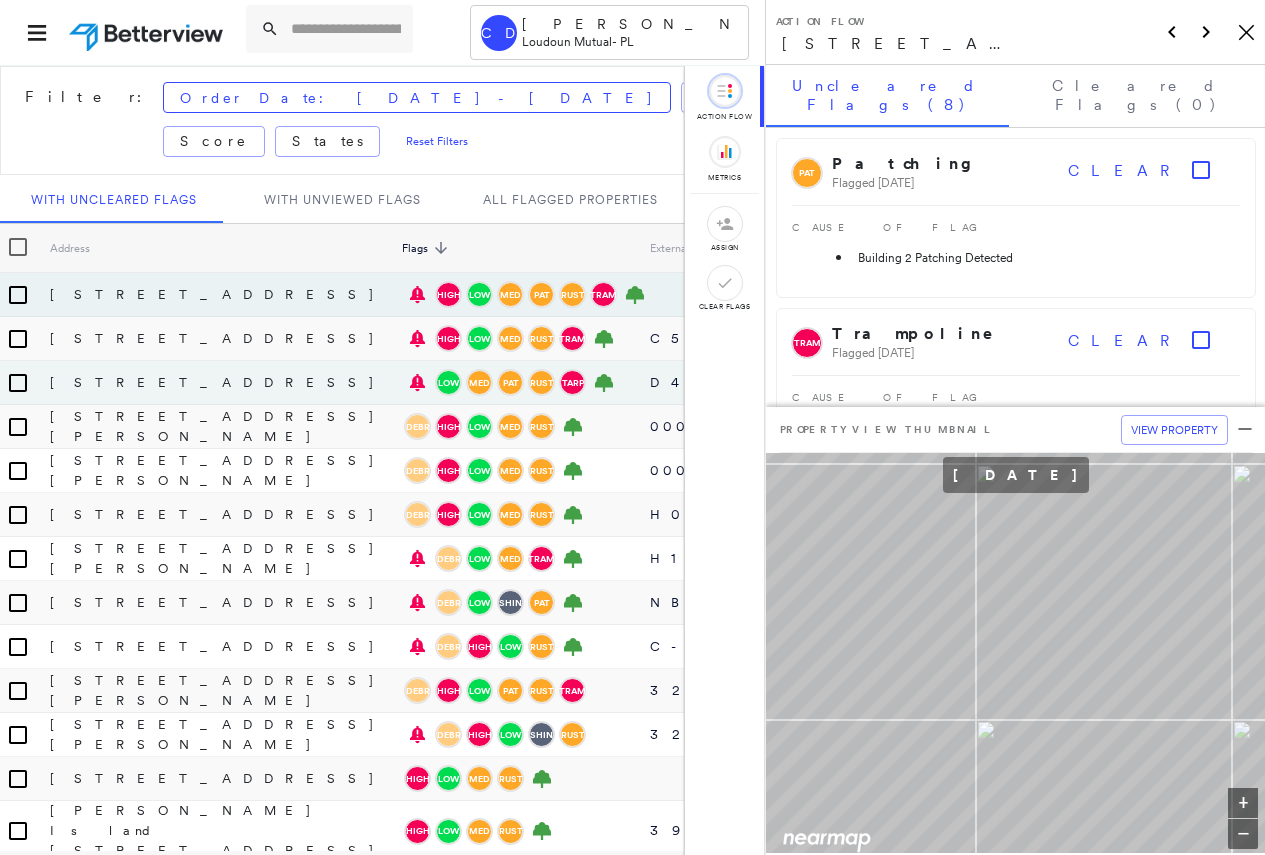 click on "D446719" at bounding box center [842, 383] 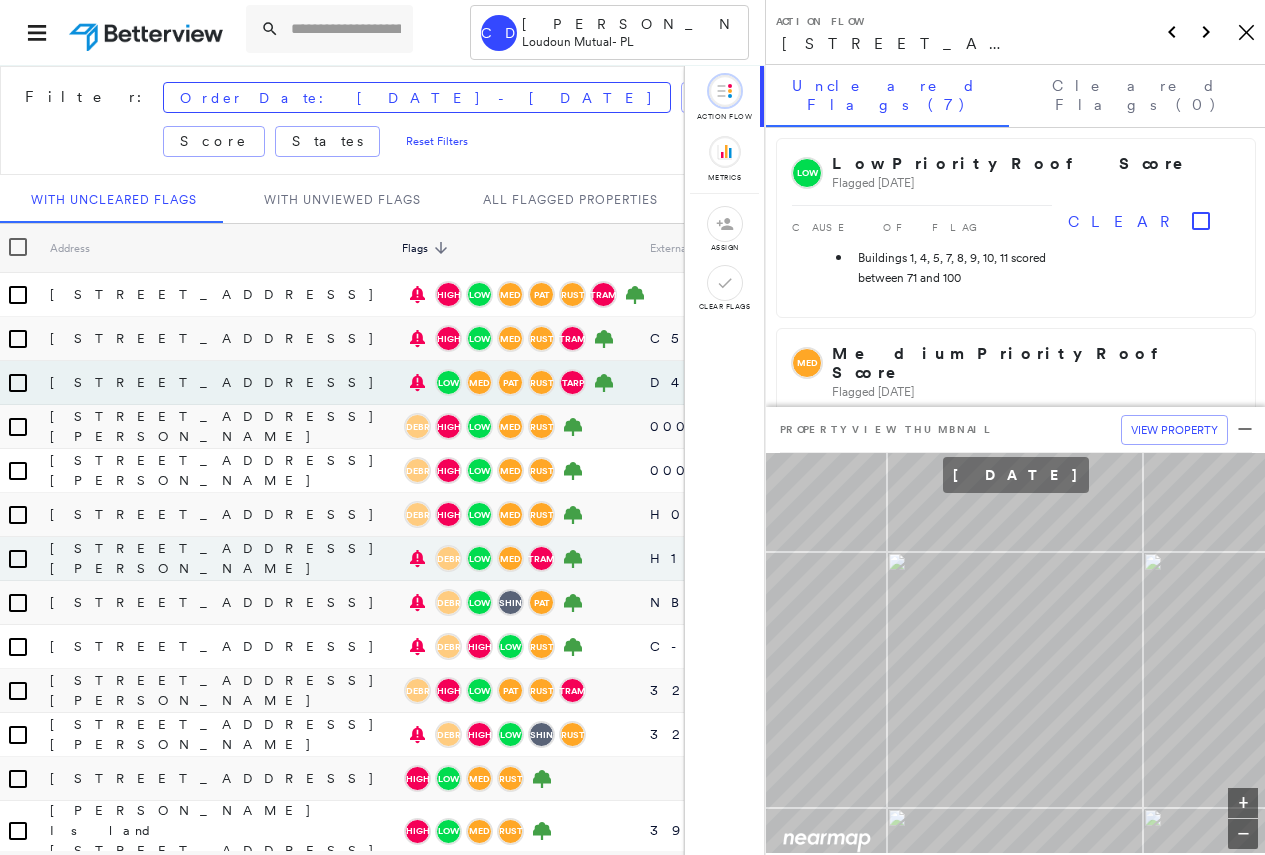 drag, startPoint x: 570, startPoint y: 483, endPoint x: 572, endPoint y: 527, distance: 44.04543 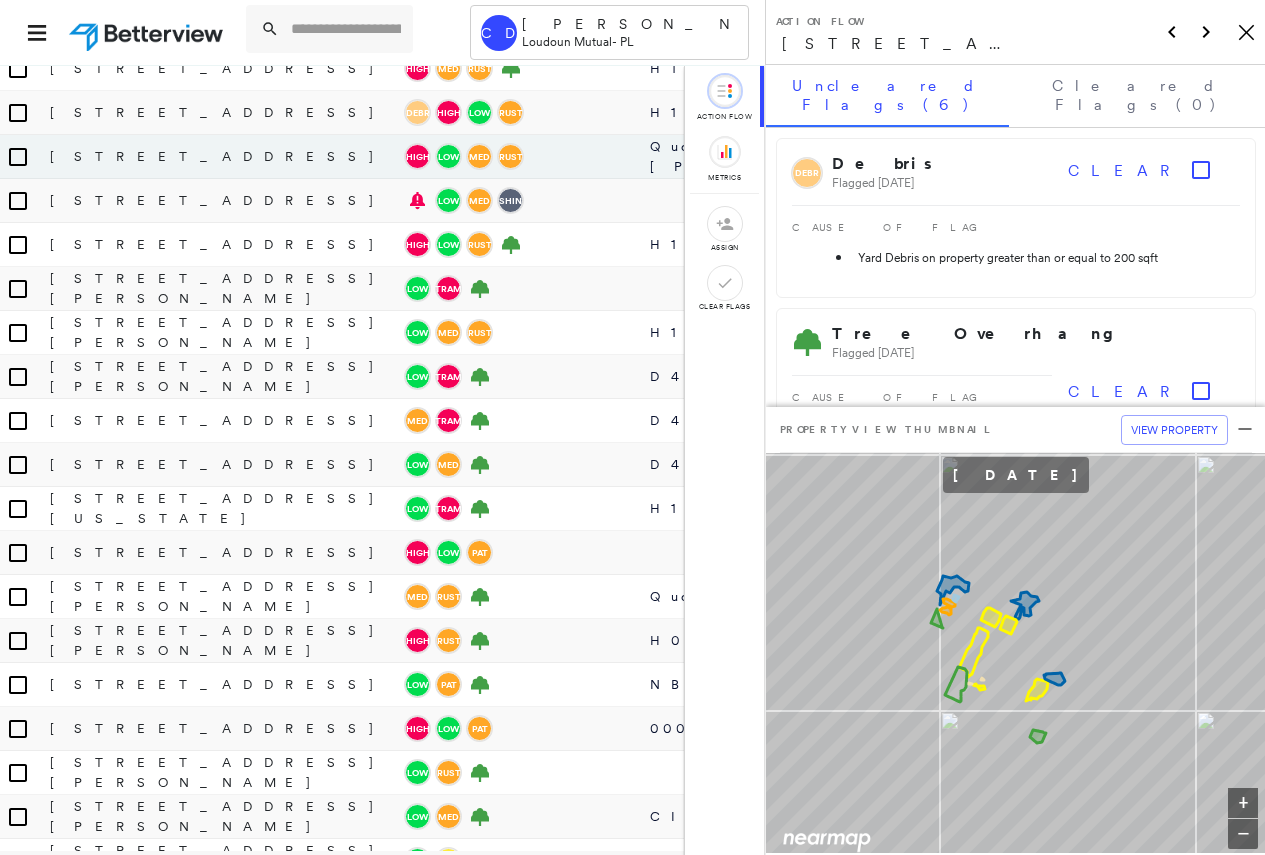 scroll, scrollTop: 2600, scrollLeft: 0, axis: vertical 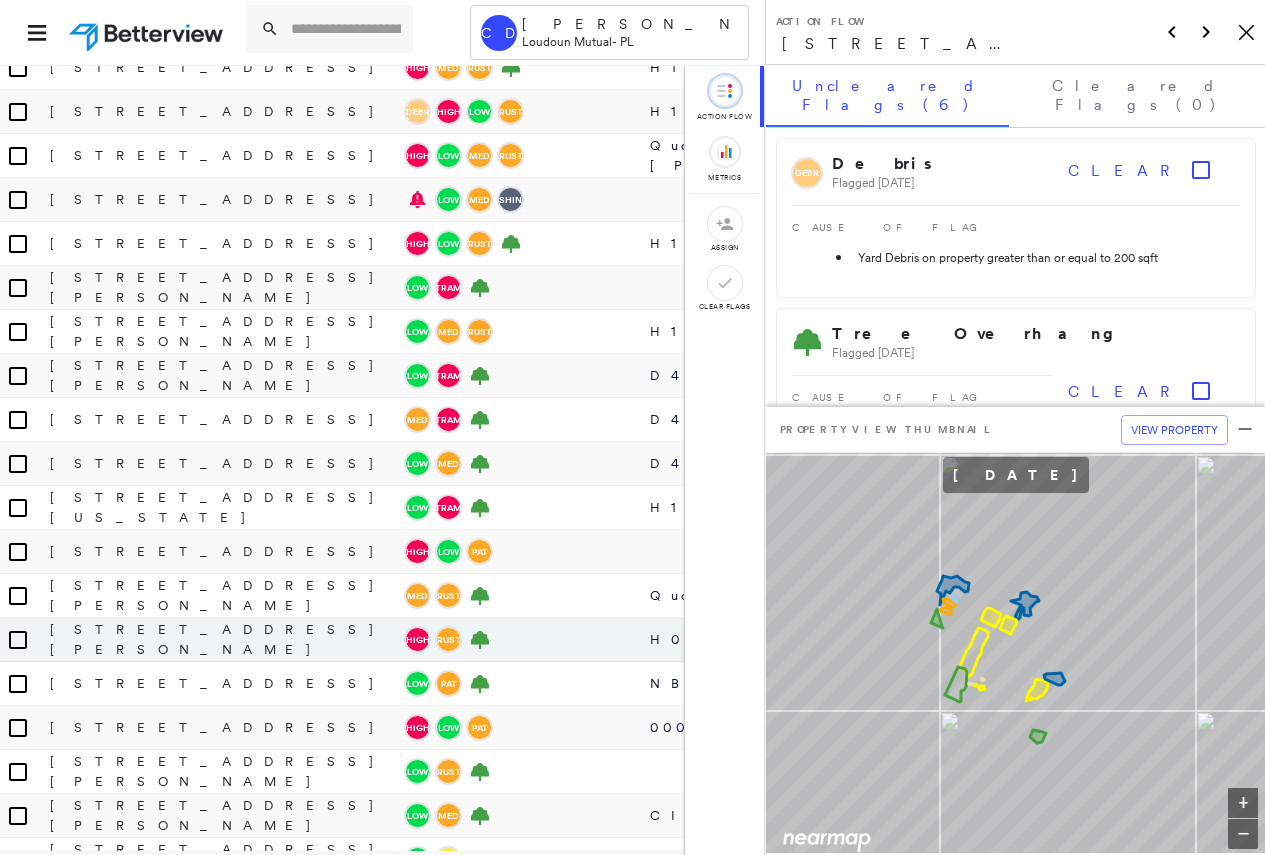 click on "H047689" at bounding box center (842, 640) 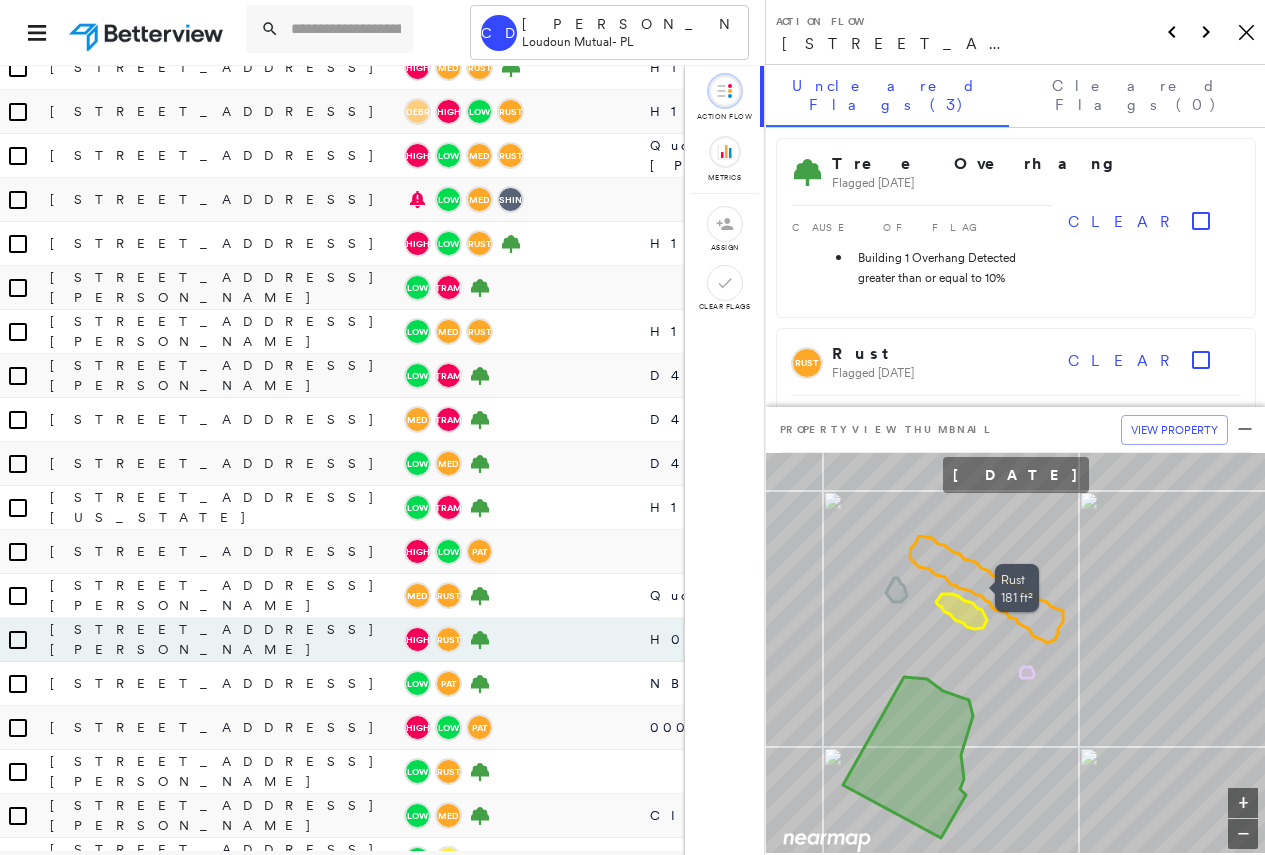 scroll, scrollTop: 2, scrollLeft: 0, axis: vertical 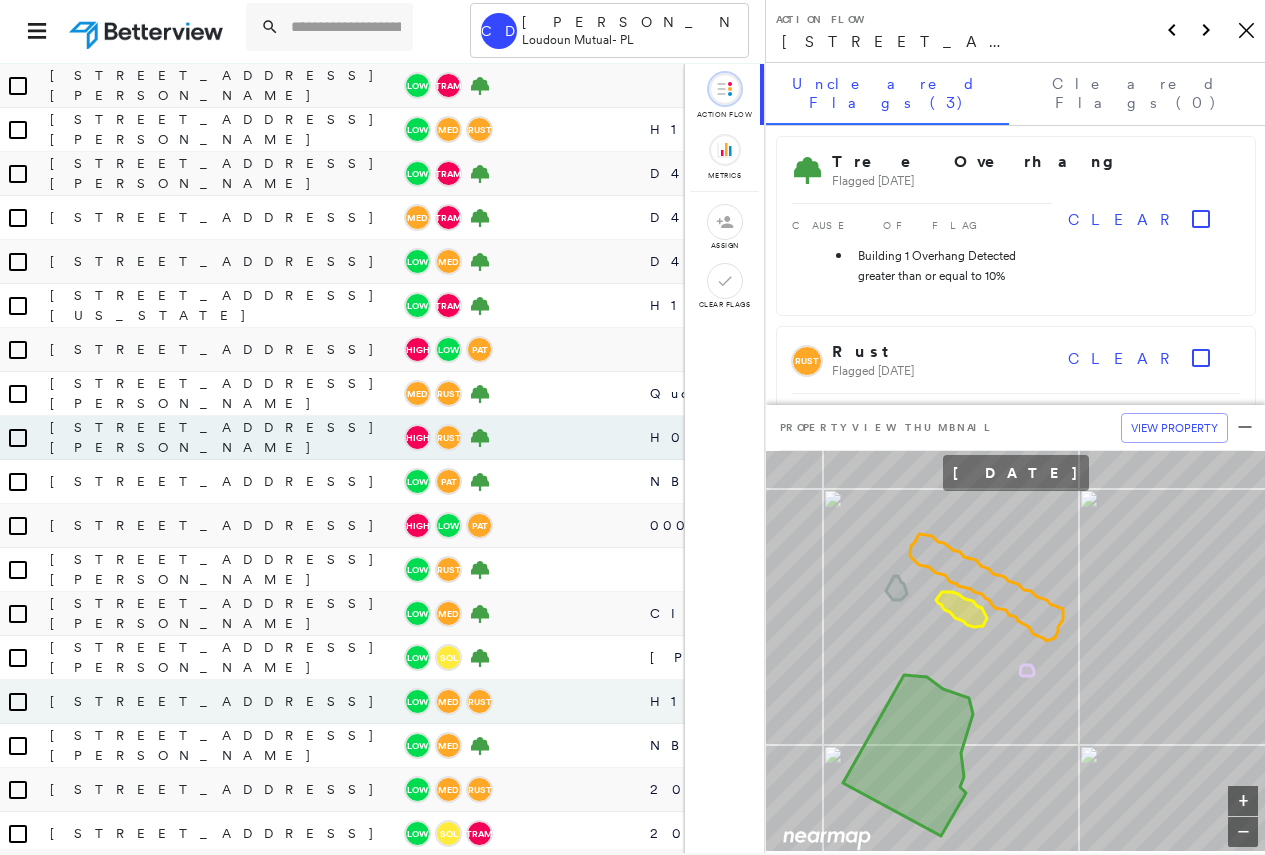 click on "H128184" at bounding box center (842, 702) 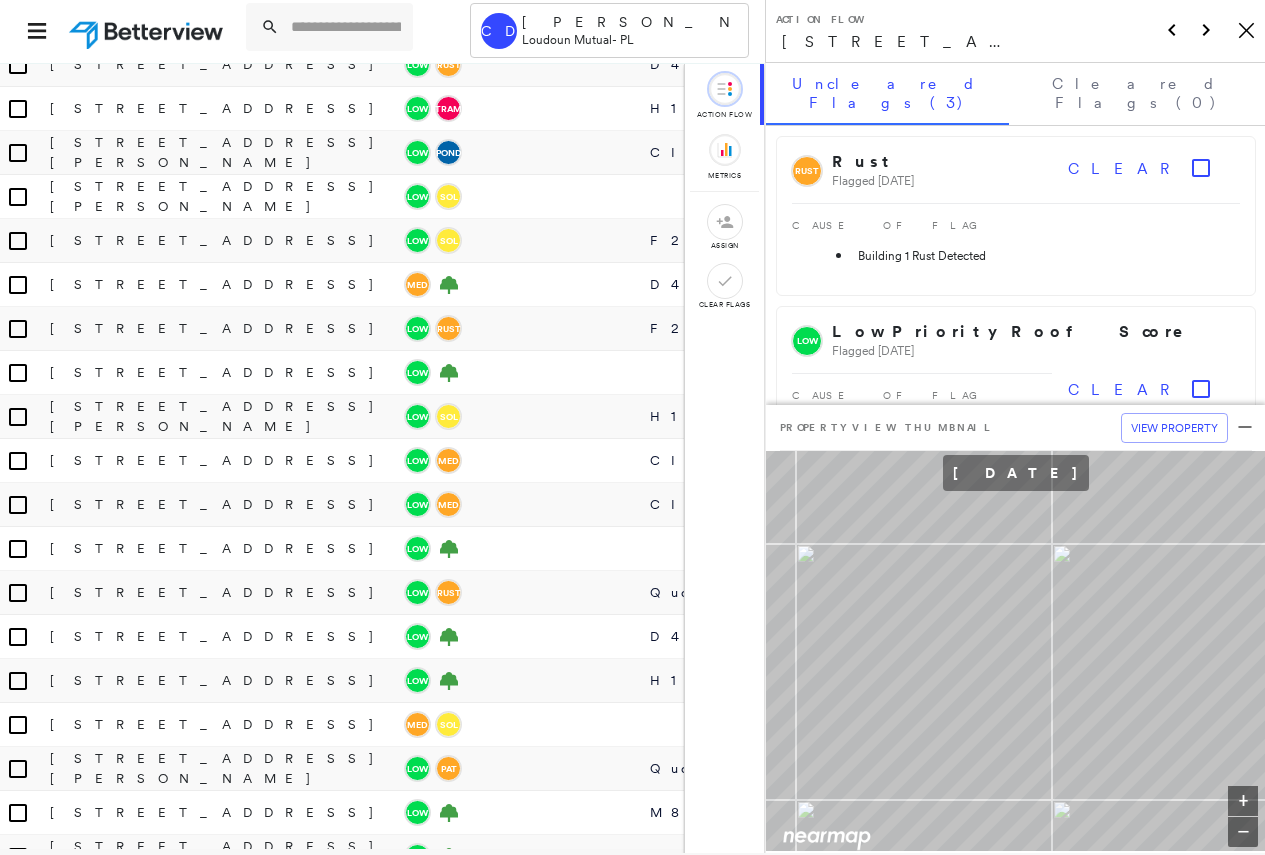 scroll, scrollTop: 11000, scrollLeft: 0, axis: vertical 